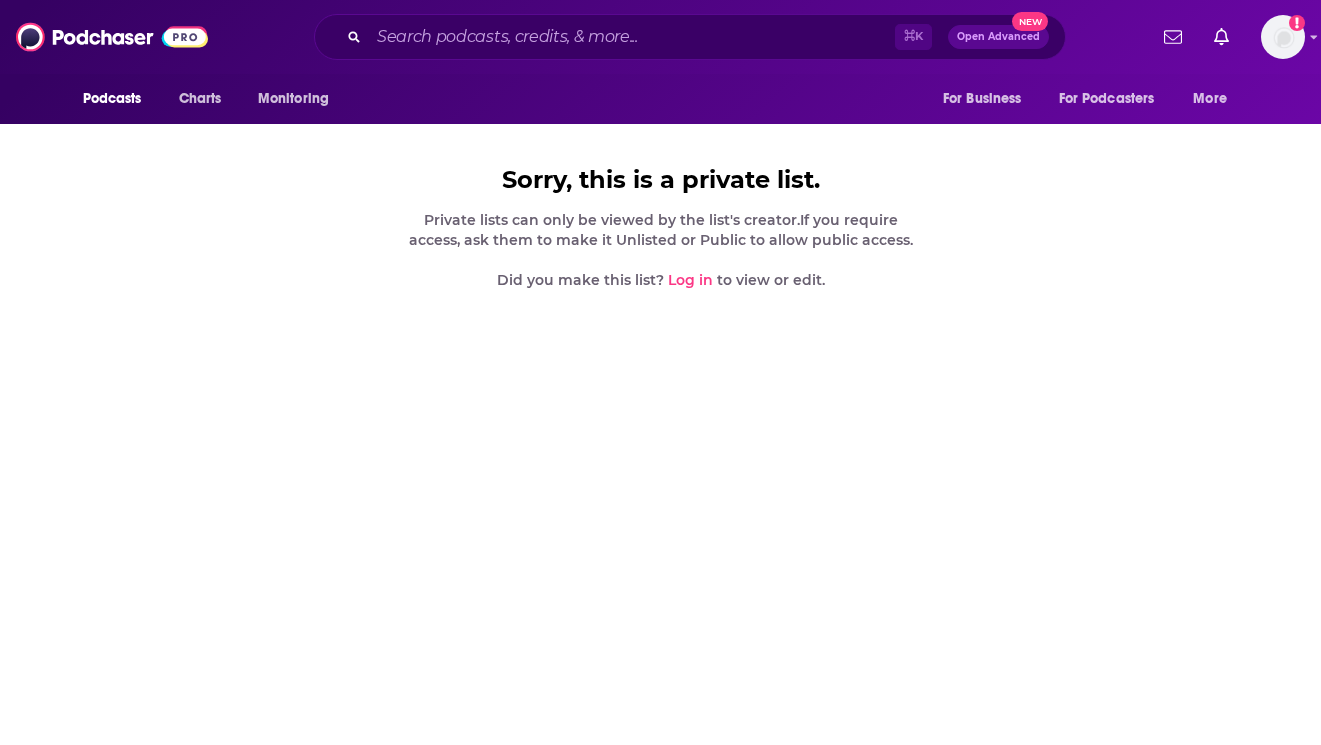 scroll, scrollTop: 0, scrollLeft: 0, axis: both 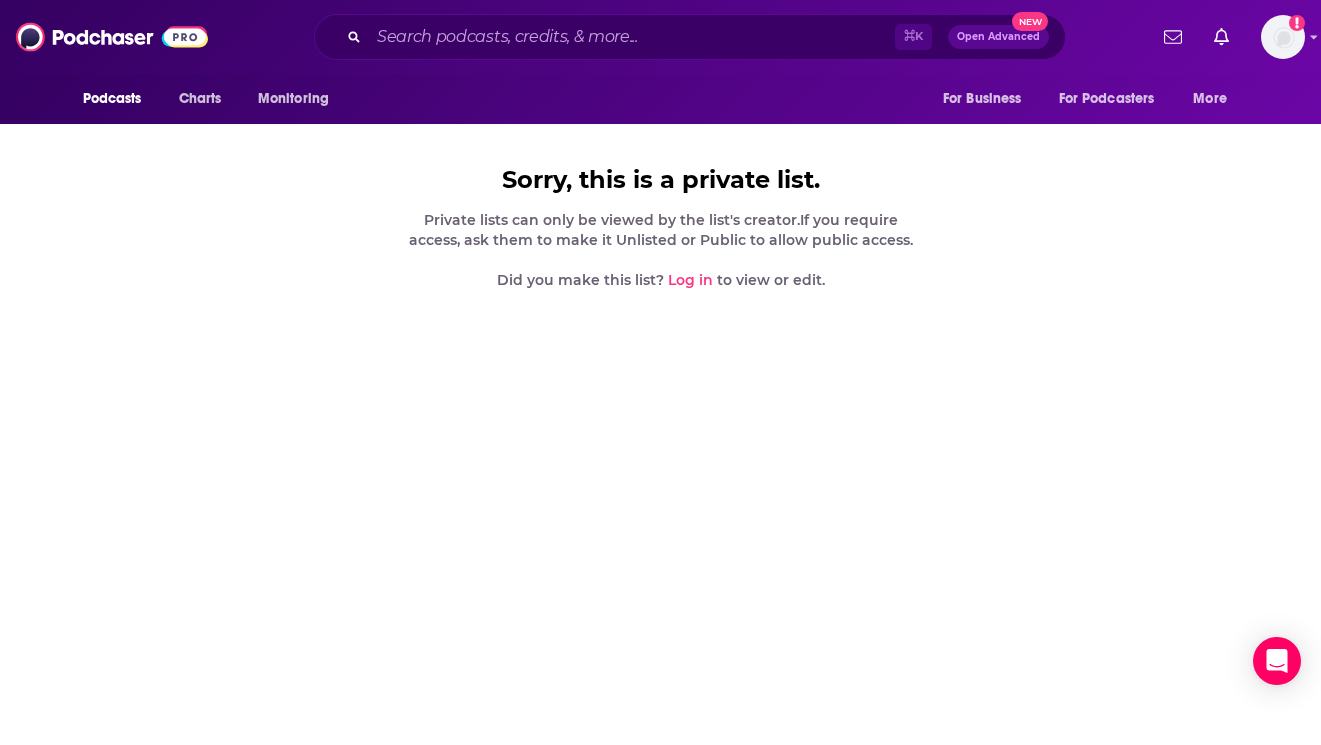 click on "Private lists can only be viewed by the list's creator.  If you require access, ask them to make it Unlisted or Public to allow public access. Did you make this list?   Log in   to view or edit." at bounding box center [661, 250] 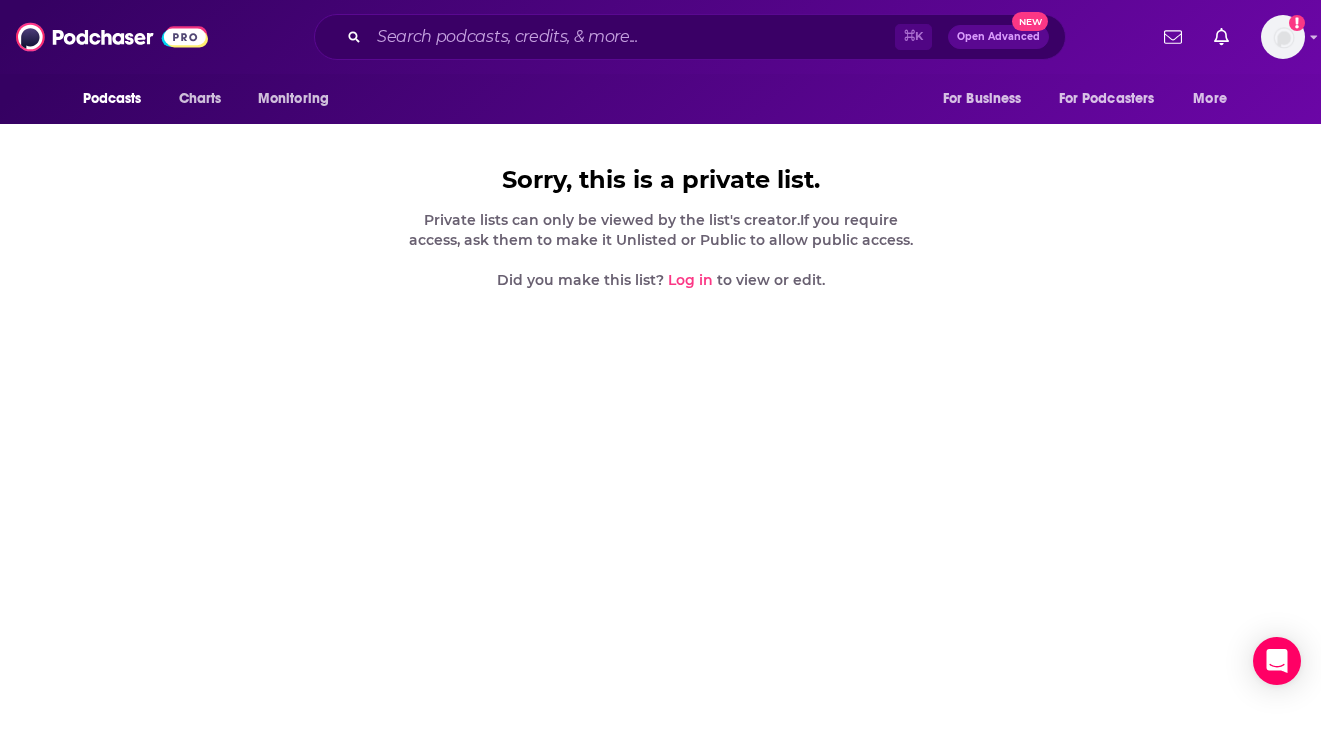 click on "Private lists can only be viewed by the list's creator.  If you require access, ask them to make it Unlisted or Public to allow public access. Did you make this list?   Log in   to view or edit." at bounding box center (661, 250) 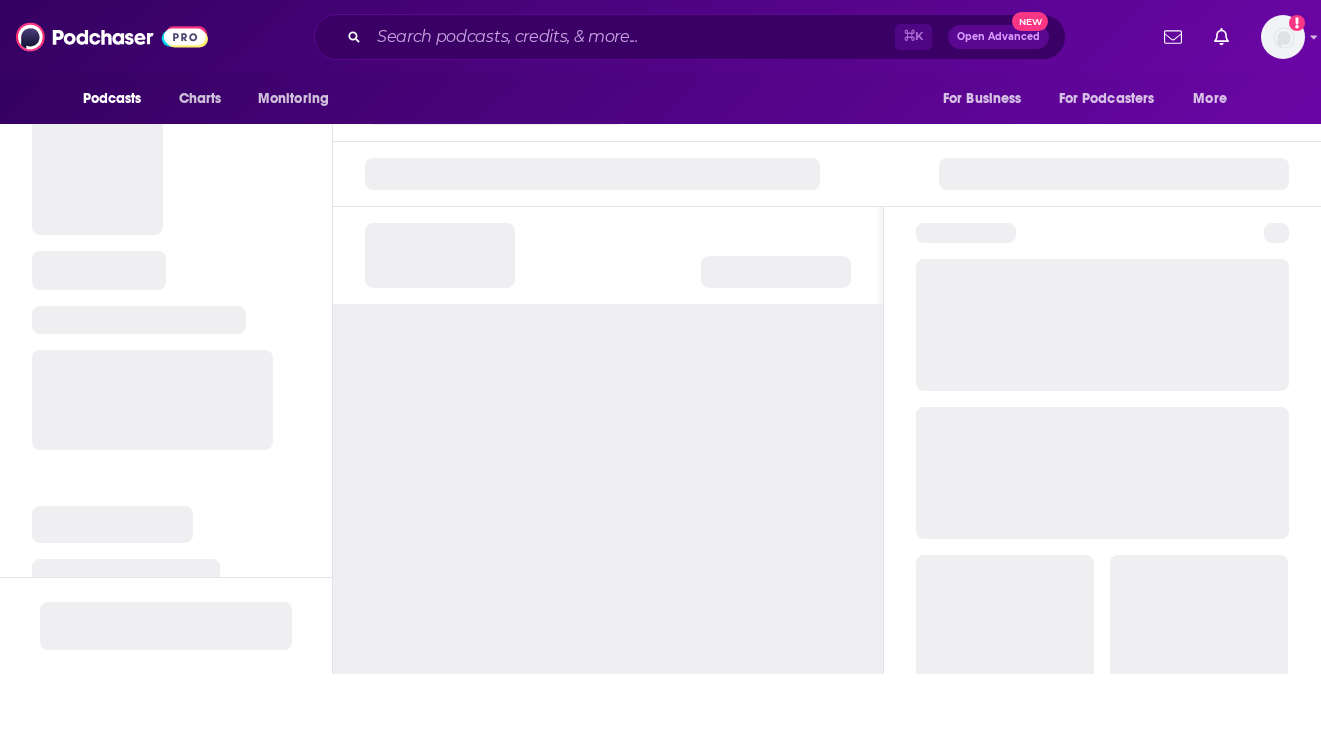 scroll, scrollTop: 0, scrollLeft: 0, axis: both 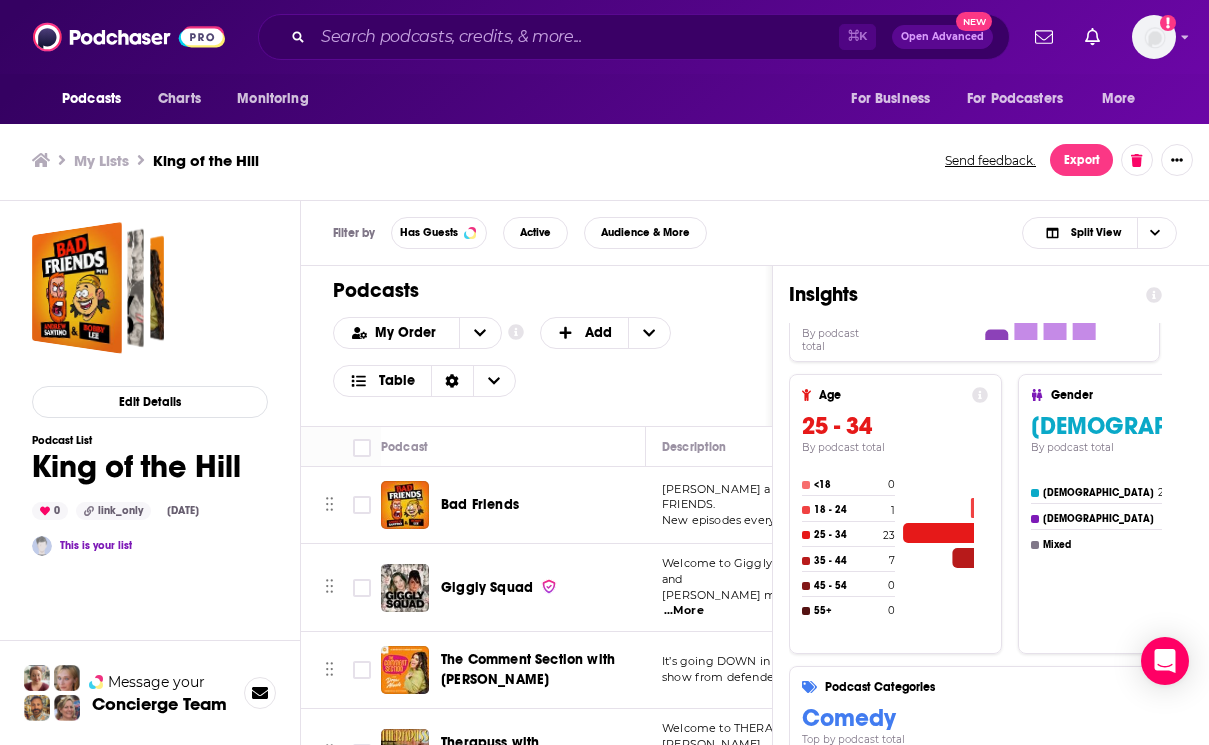 click 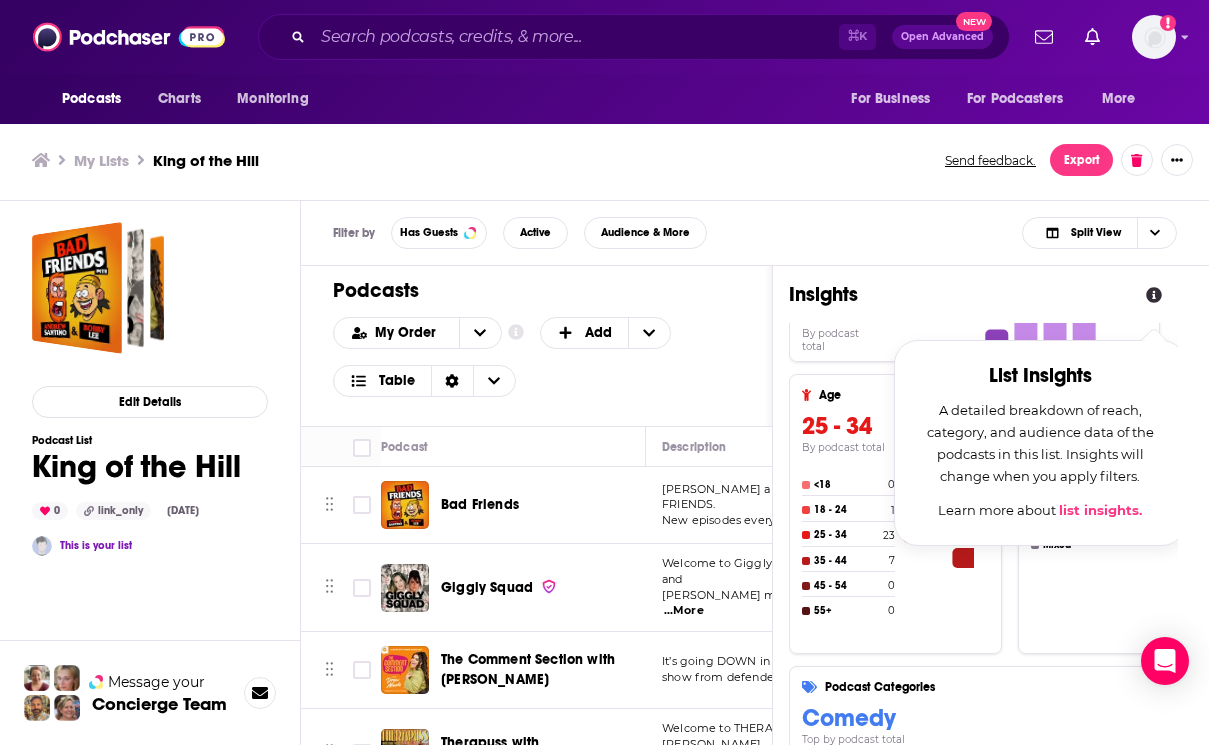 click 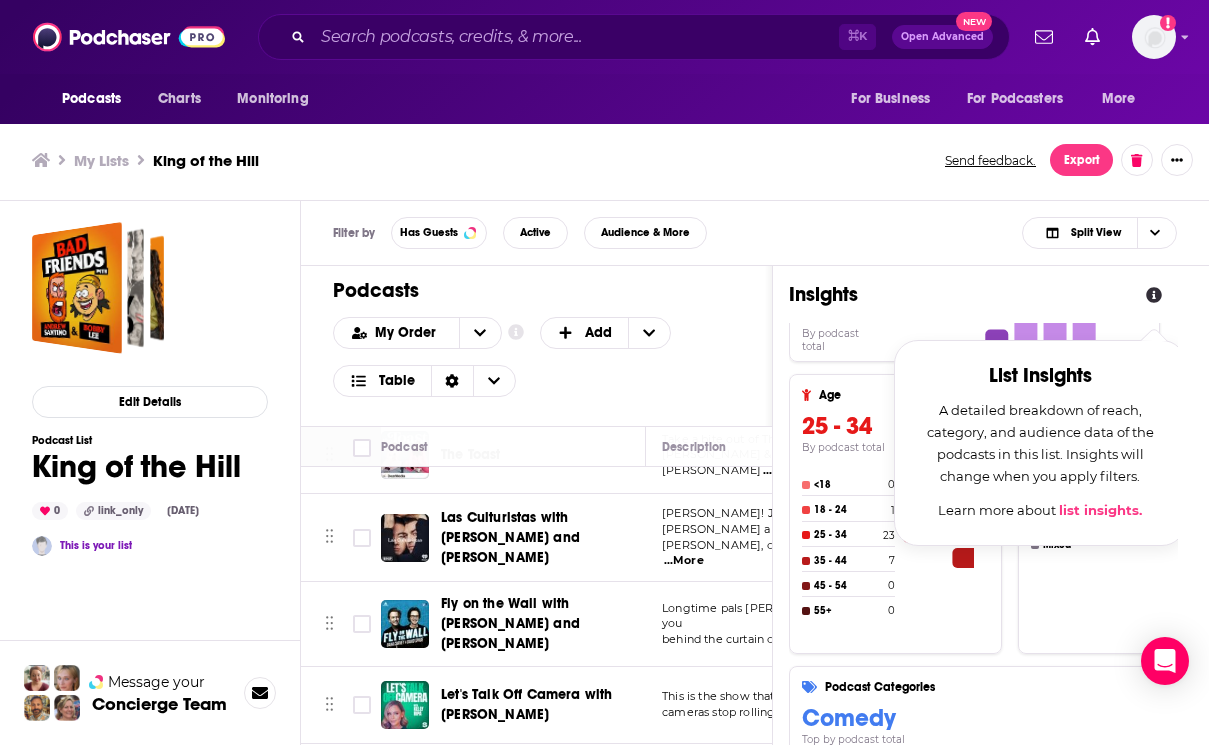 scroll, scrollTop: 0, scrollLeft: 0, axis: both 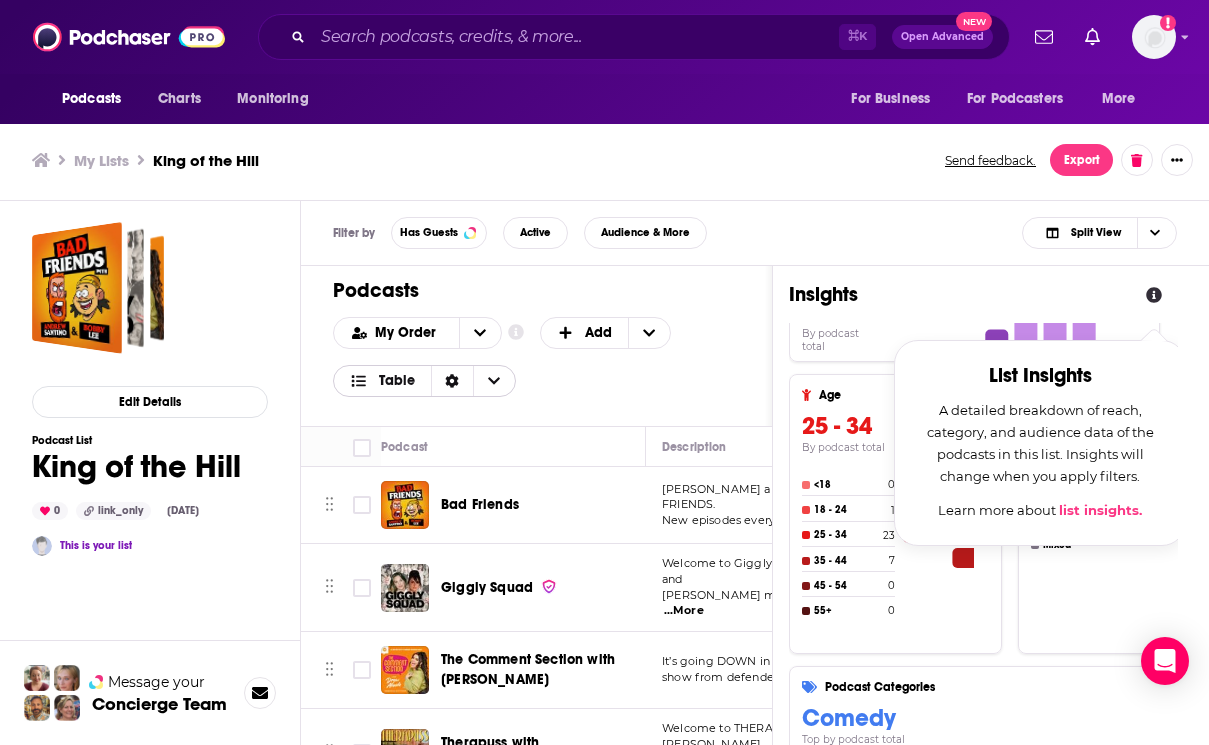 click on "Table" at bounding box center (397, 381) 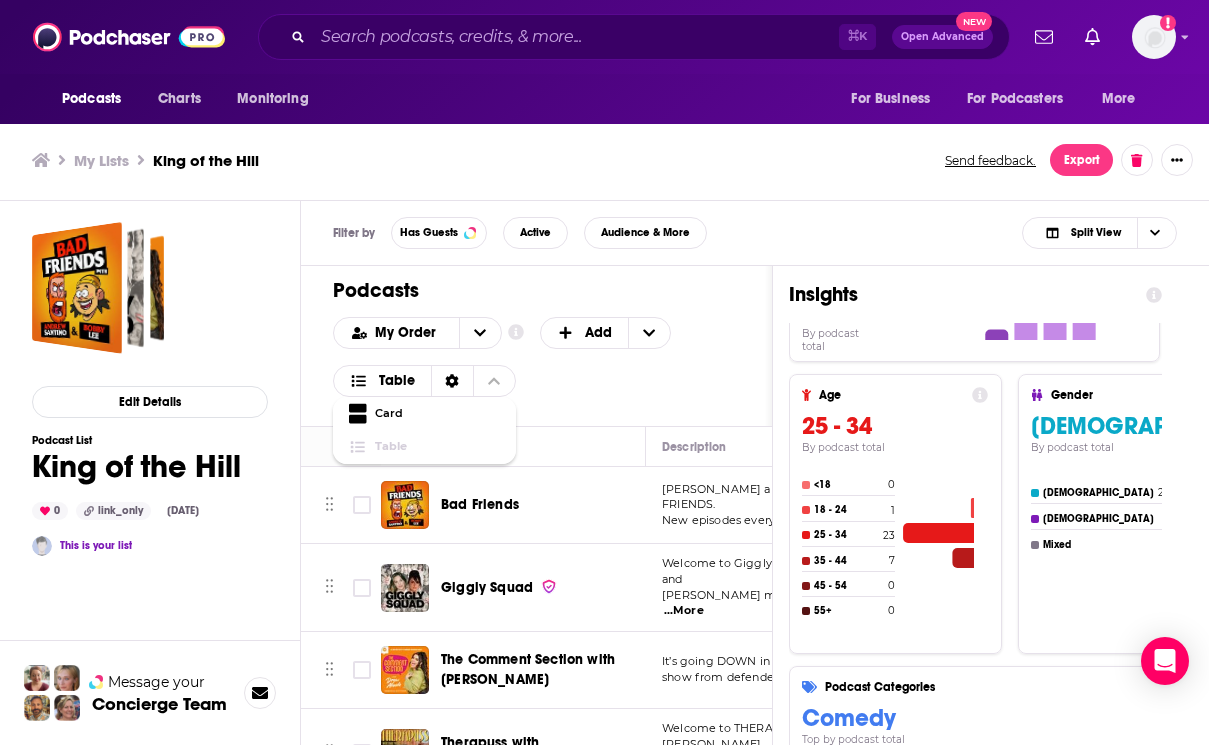 click on "My Order Customize Your List Order Select the  “My Order”  sort and remove all filters to enable drag-and-drop reordering. Add Table Card Table" at bounding box center (536, 357) 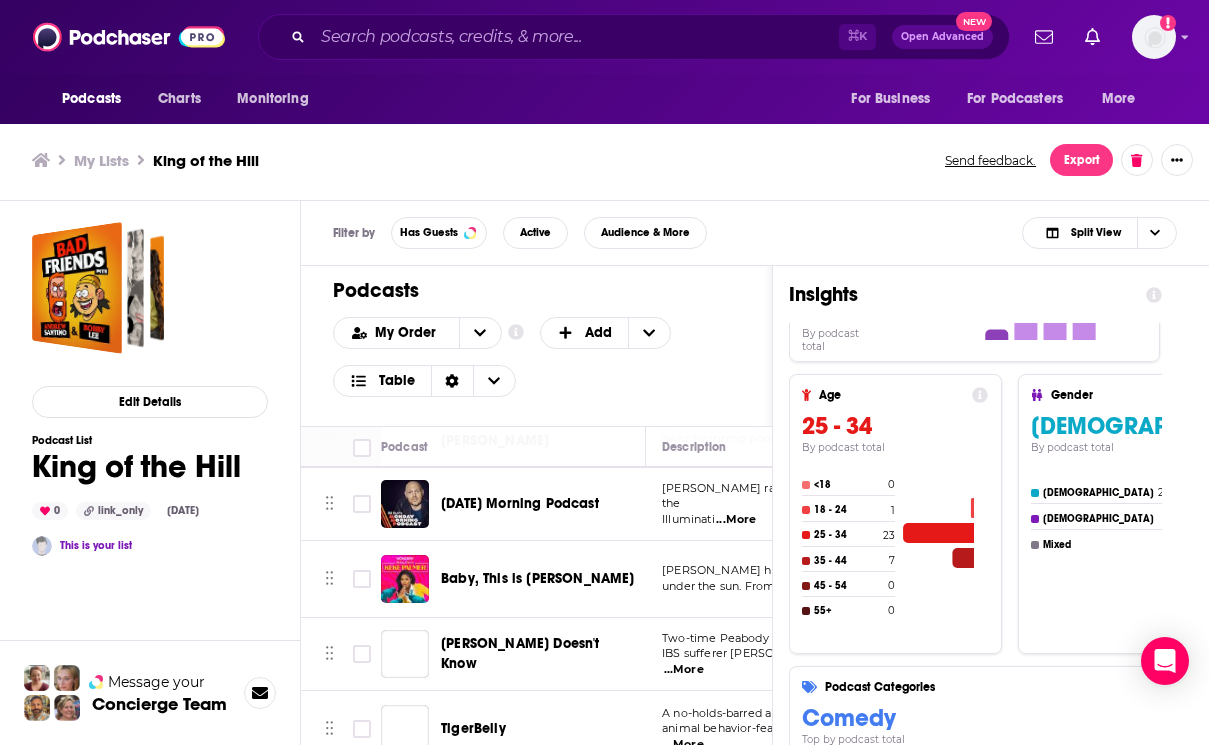 scroll, scrollTop: 2087, scrollLeft: 0, axis: vertical 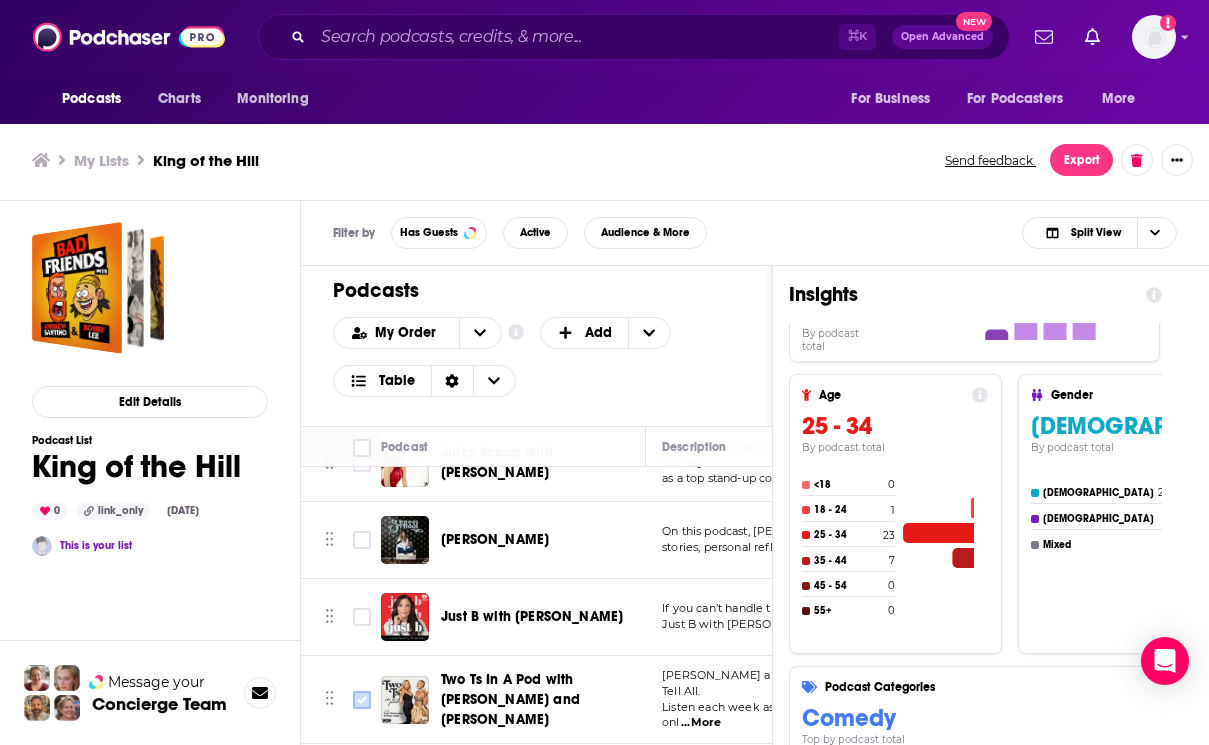 click at bounding box center [362, 700] 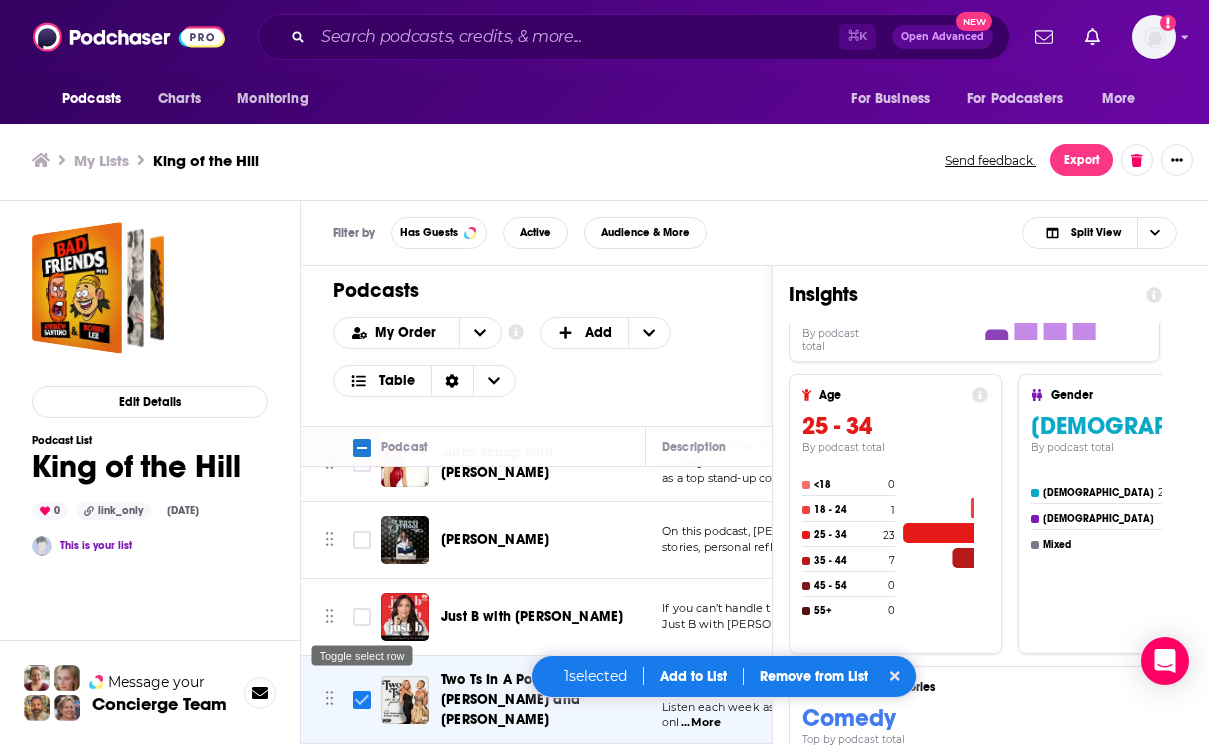 click at bounding box center [362, 700] 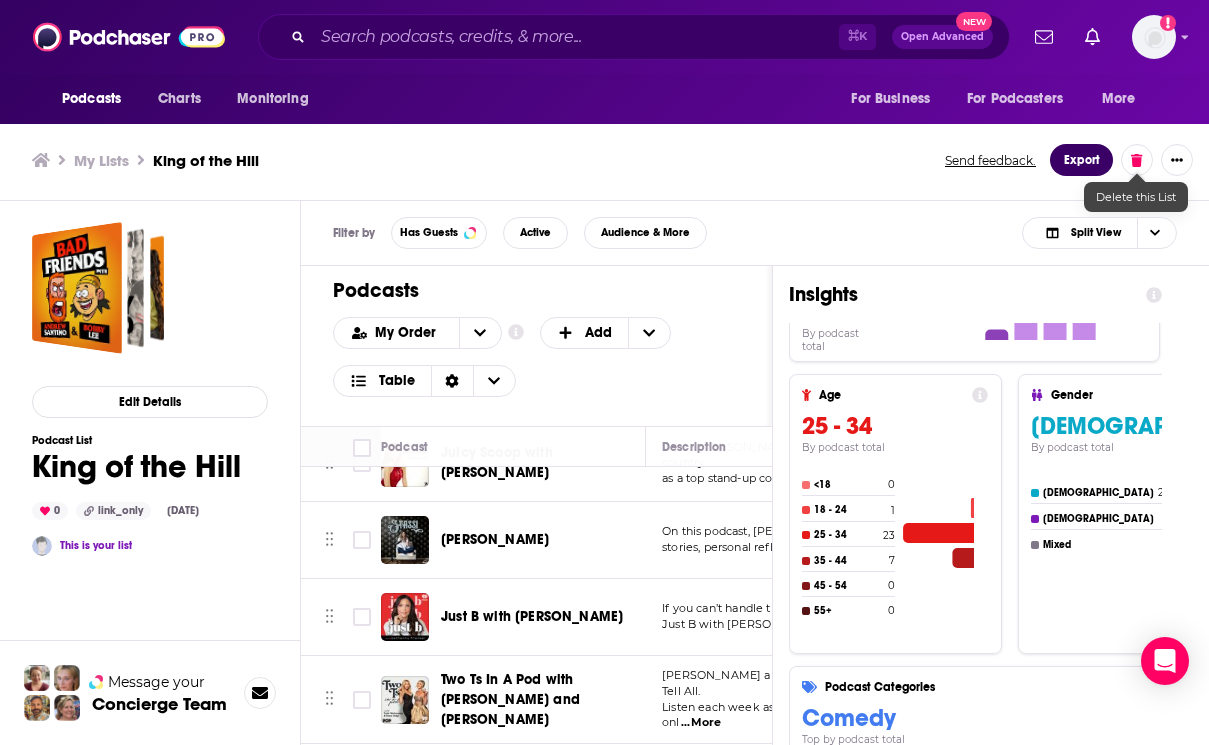 click on "Export" at bounding box center [1081, 160] 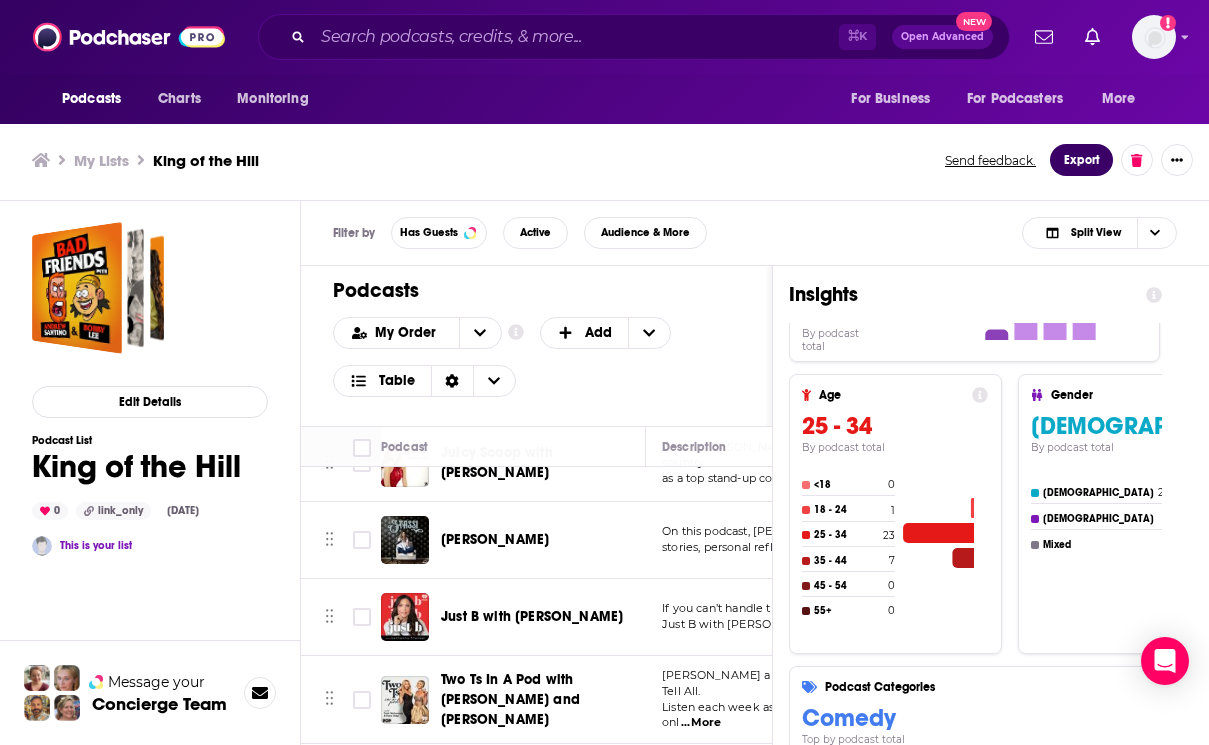 scroll, scrollTop: 0, scrollLeft: 0, axis: both 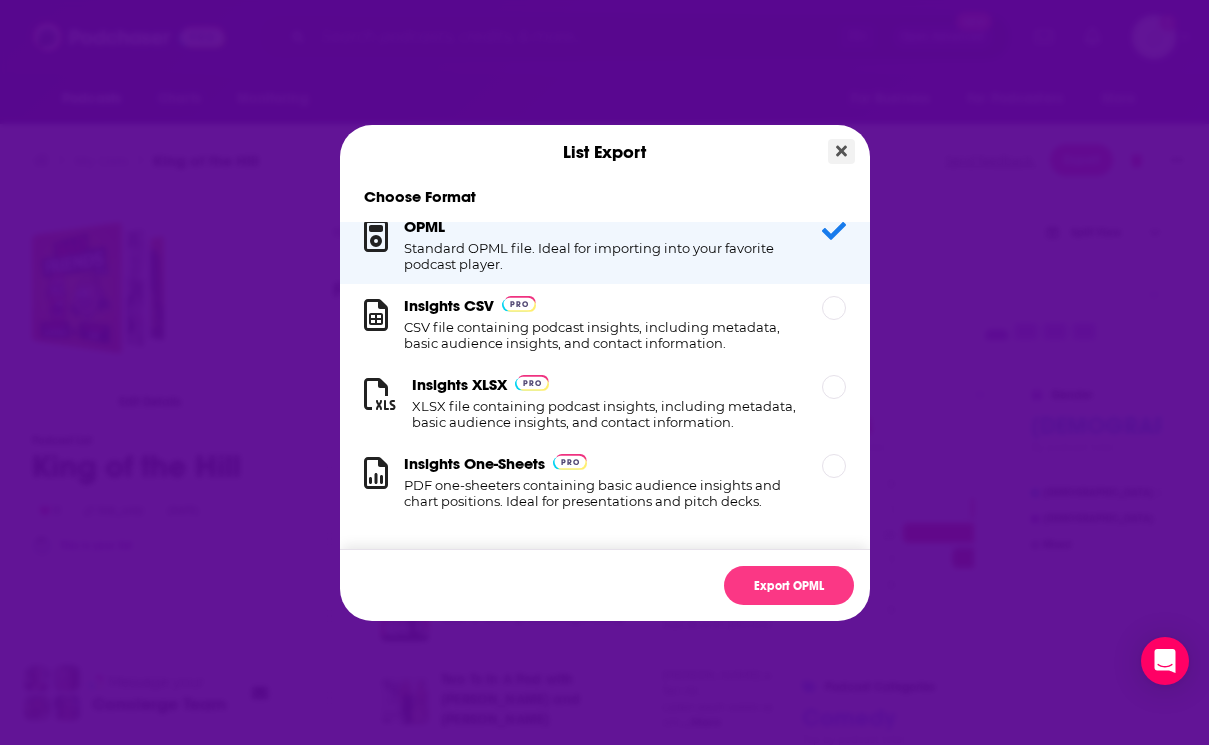 click 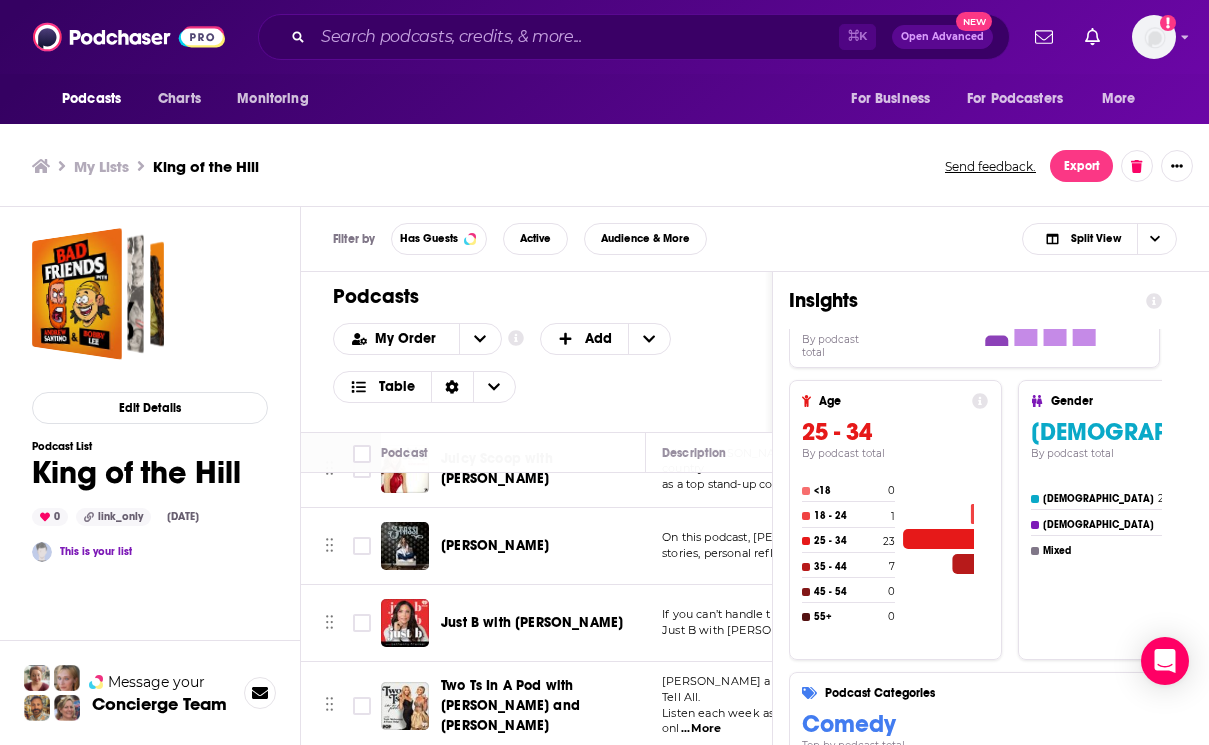 scroll, scrollTop: 6, scrollLeft: 0, axis: vertical 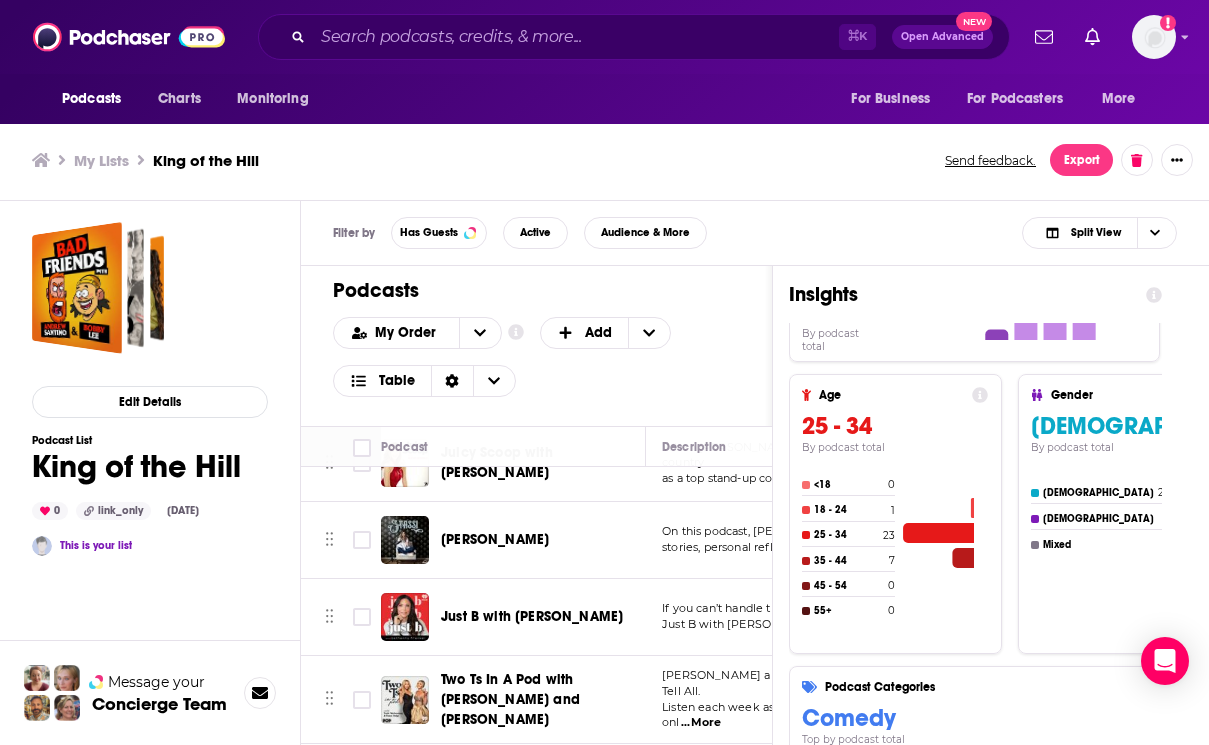 click on "My Lists King of the Hill Send feedback. Export" at bounding box center [604, 160] 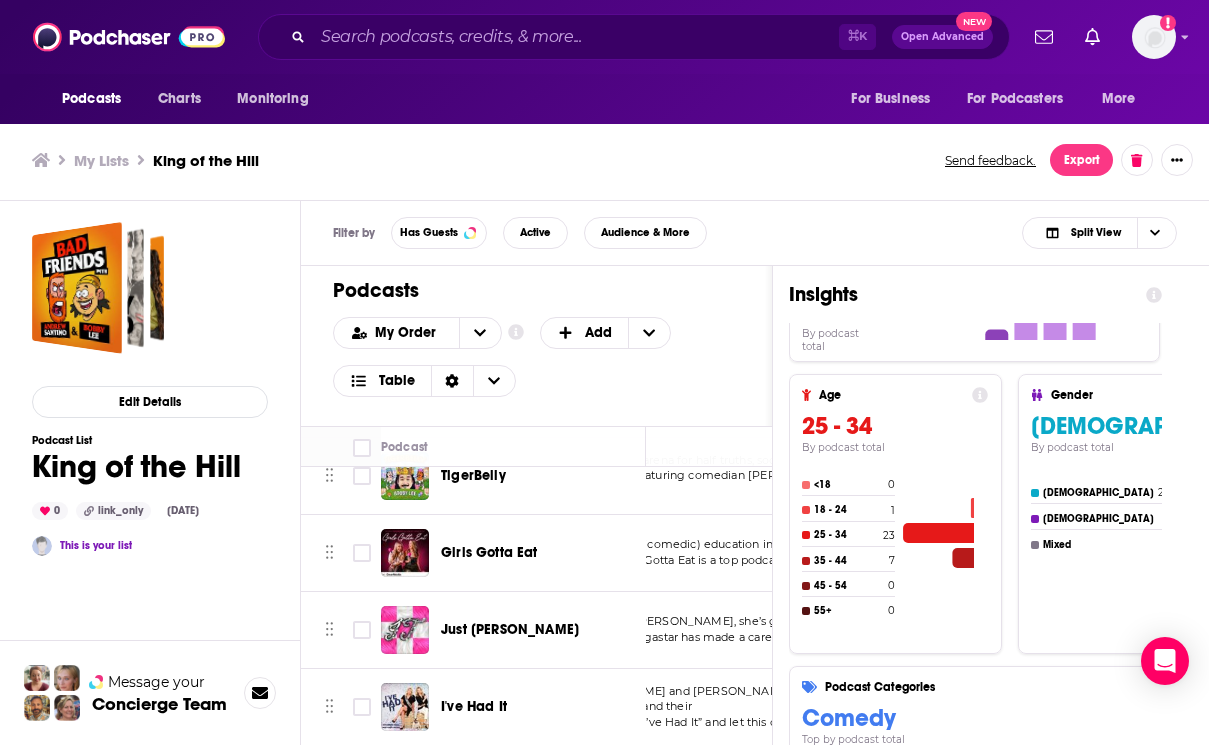 scroll, scrollTop: 1689, scrollLeft: 4, axis: both 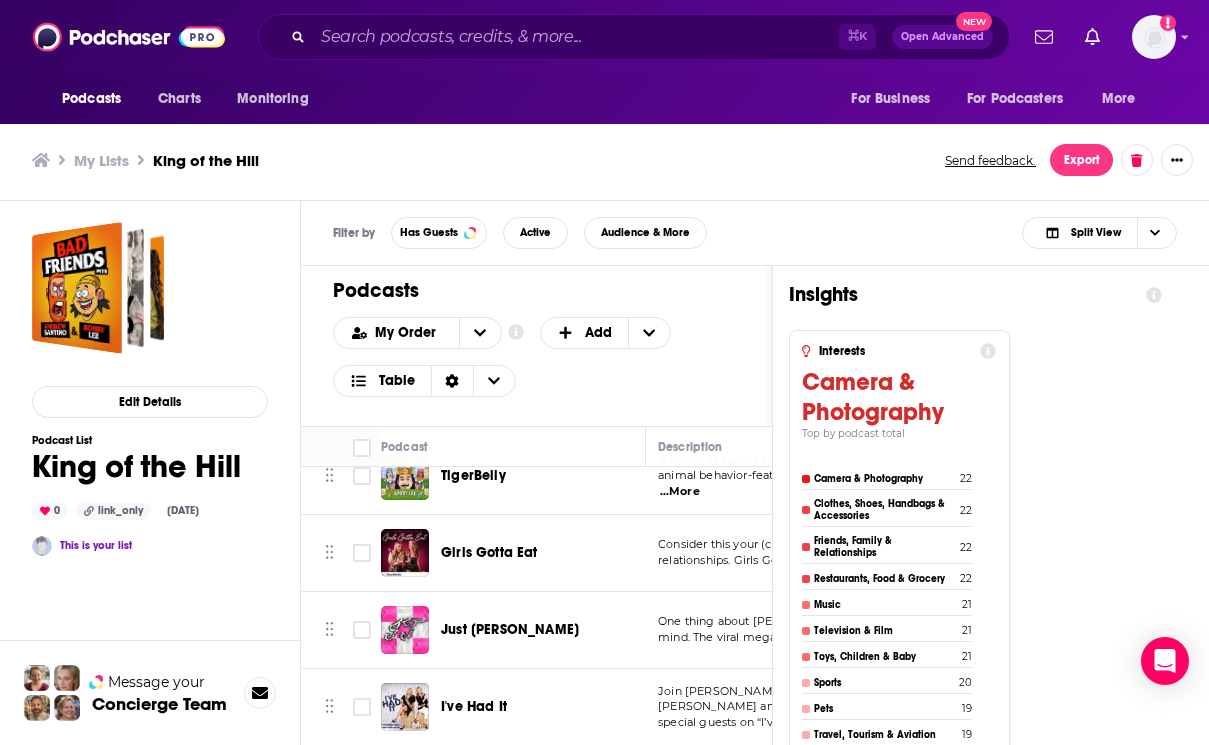 click on "Filter by Has Guests Active Audience & More Split View" at bounding box center (755, 233) 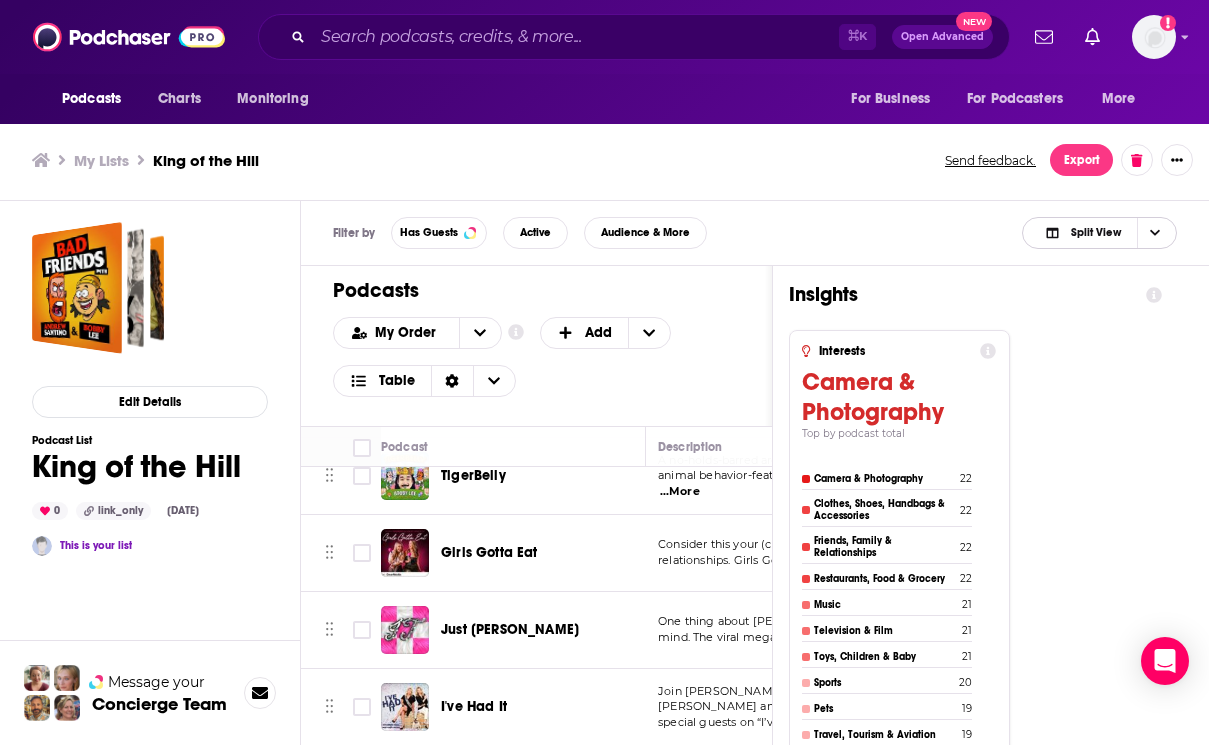 click on "Split View" at bounding box center [1096, 232] 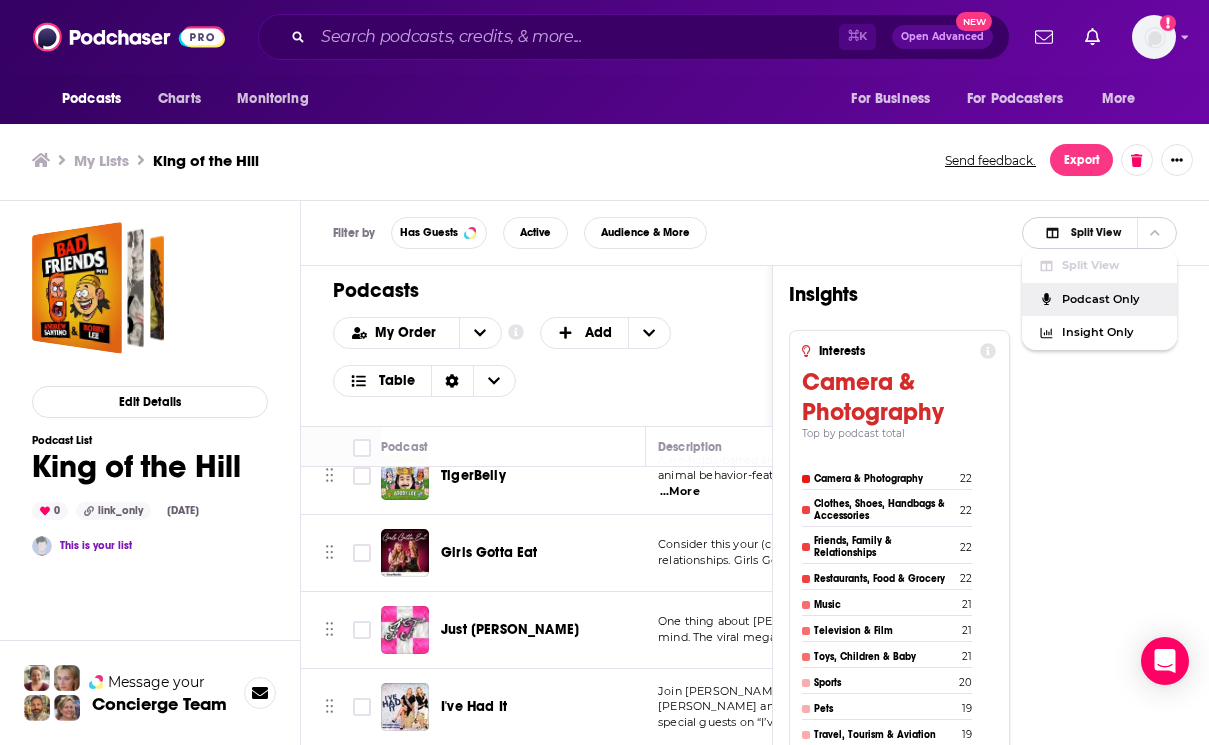 click on "Podcast Only" at bounding box center (1111, 299) 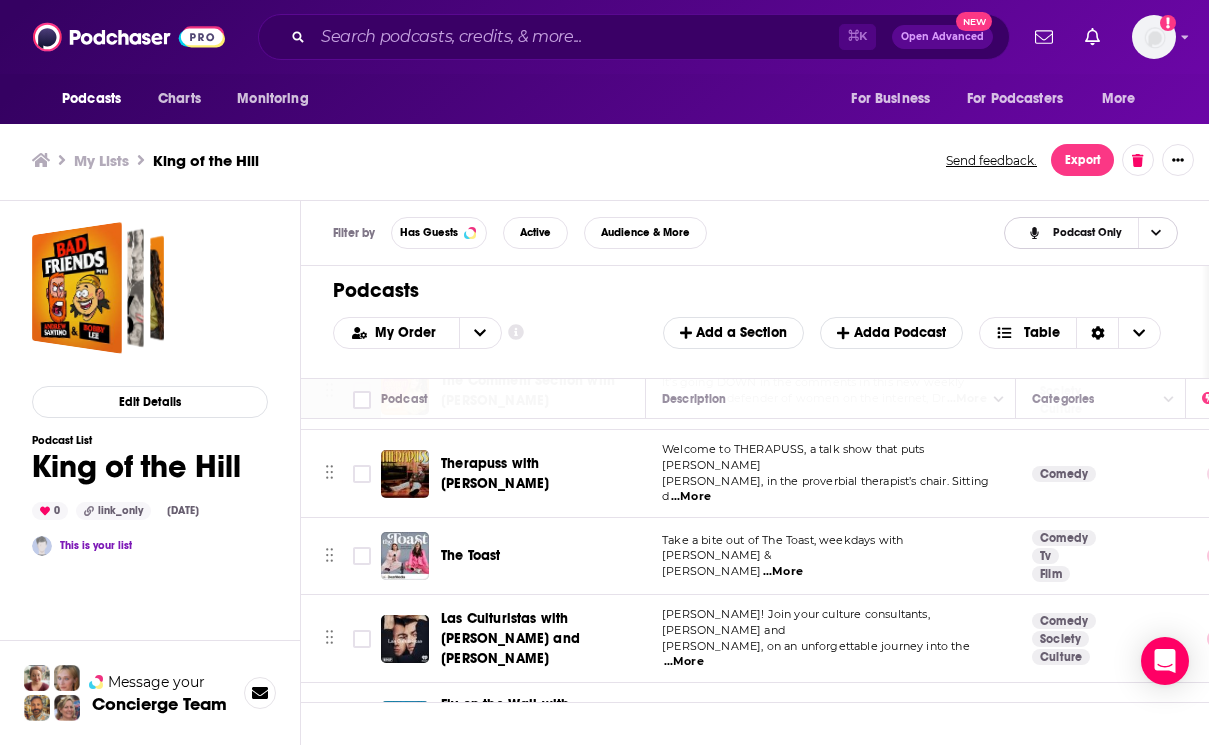 scroll, scrollTop: 28, scrollLeft: 0, axis: vertical 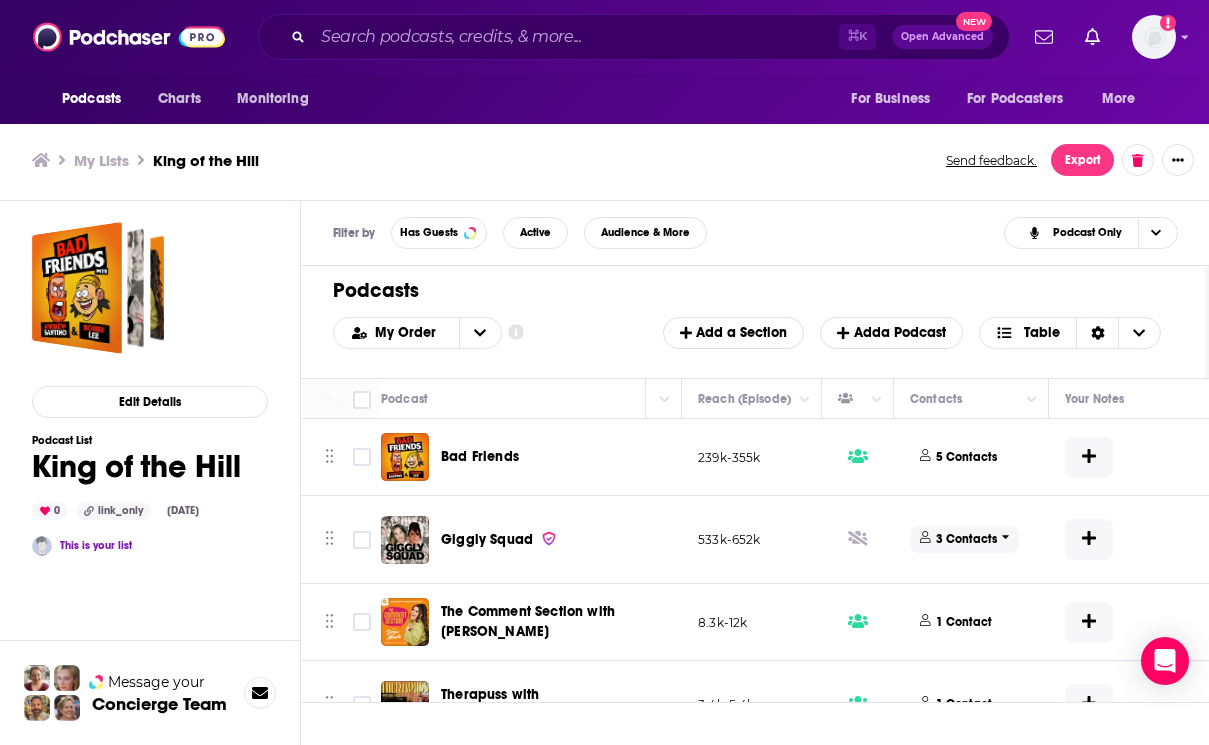 click on "3   Contacts" at bounding box center (966, 539) 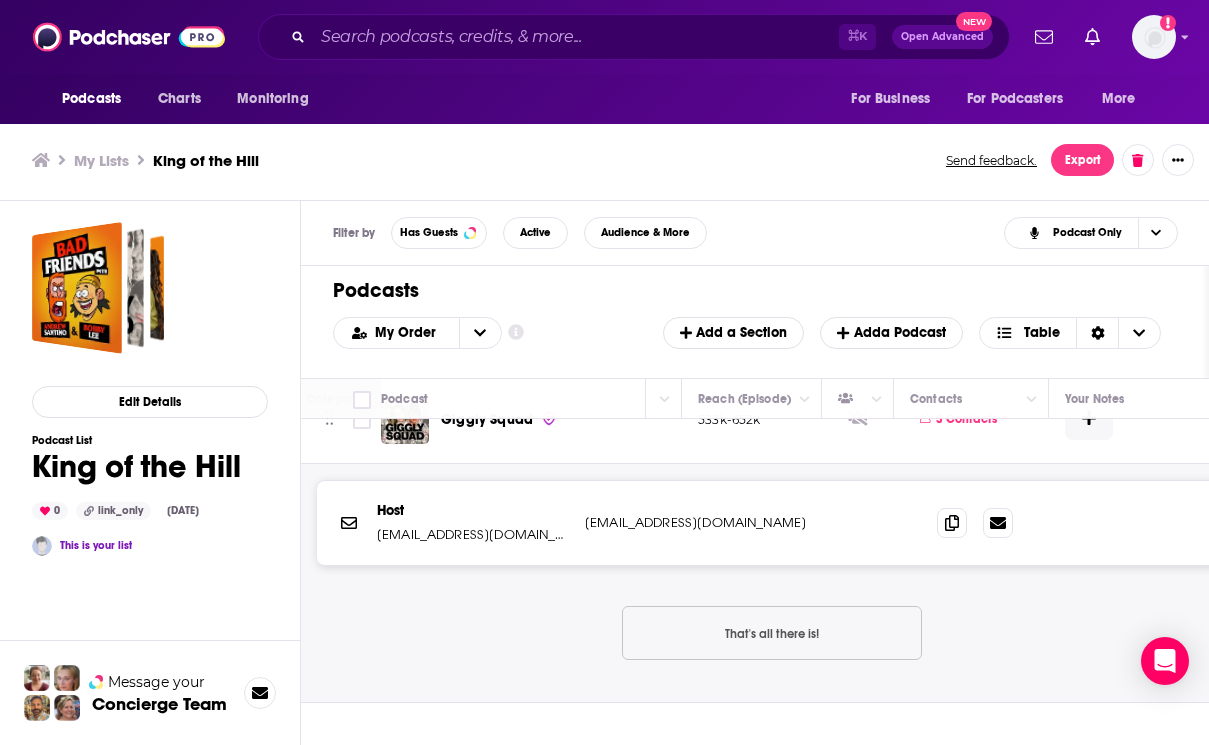 scroll, scrollTop: 117, scrollLeft: 726, axis: both 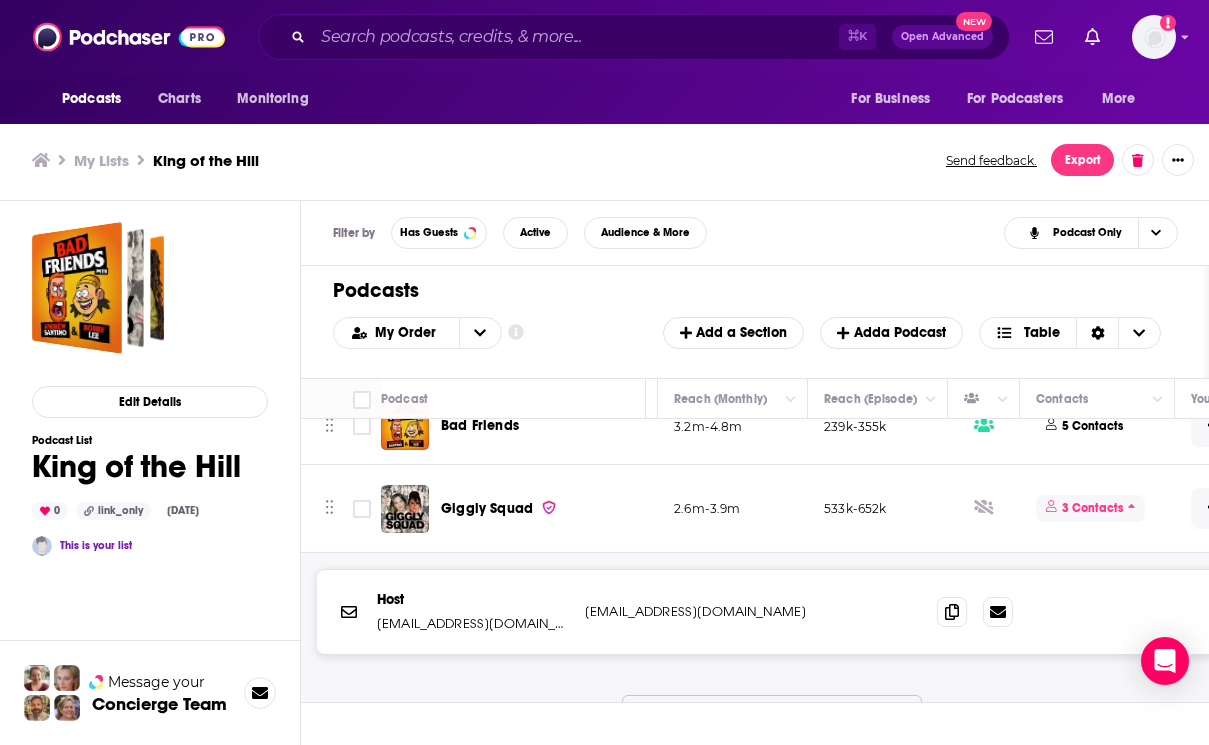 click on "3   Contacts" at bounding box center [1090, 508] 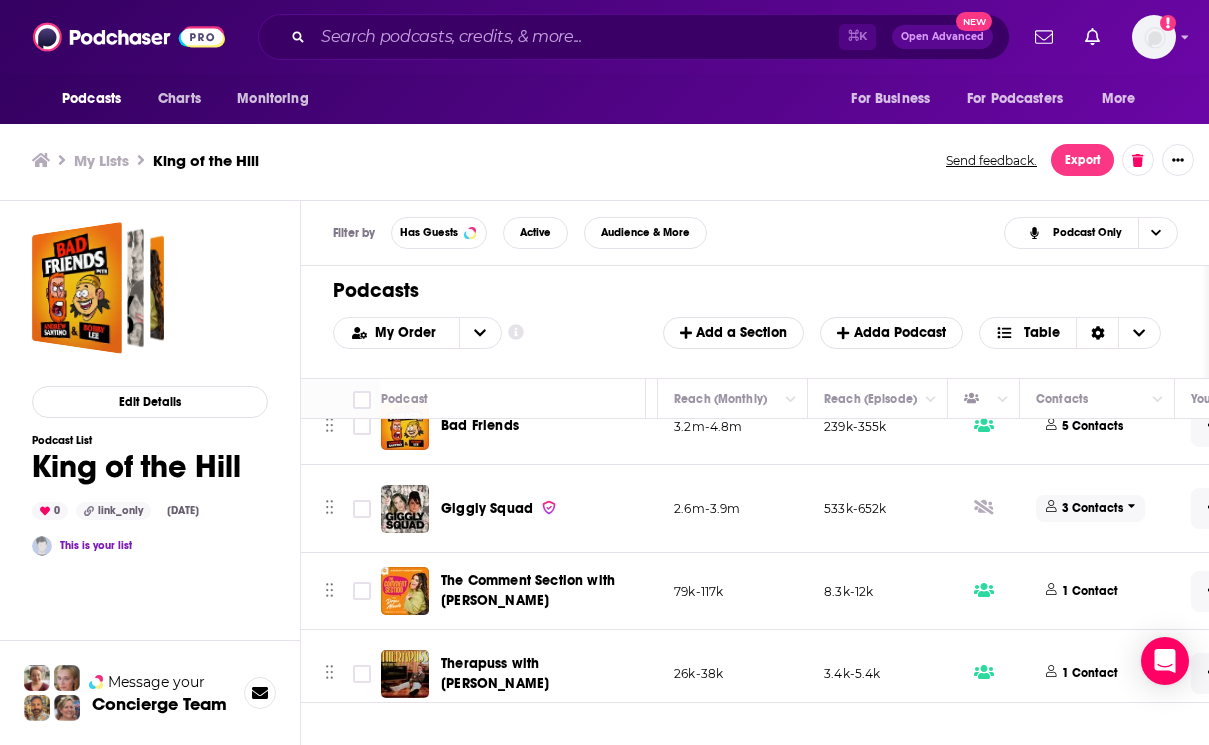 click on "3   Contacts" at bounding box center (1092, 508) 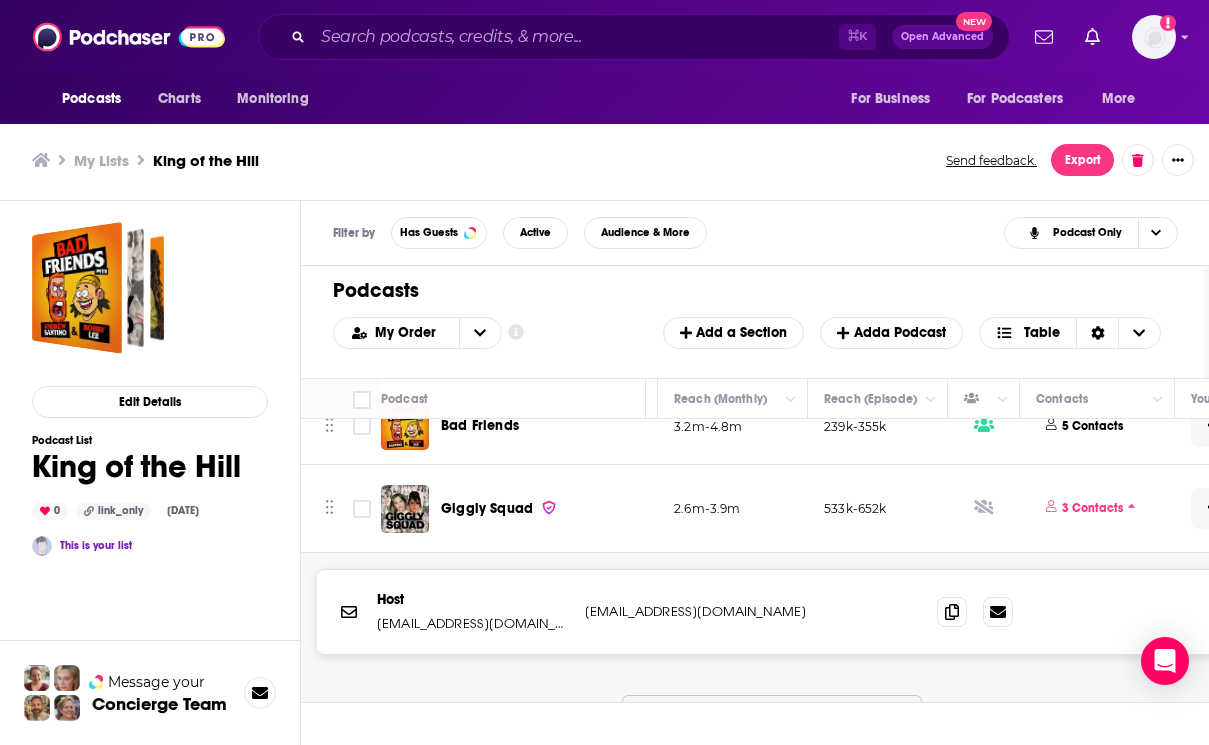 click on "[EMAIL_ADDRESS][DOMAIN_NAME]" at bounding box center [717, 612] 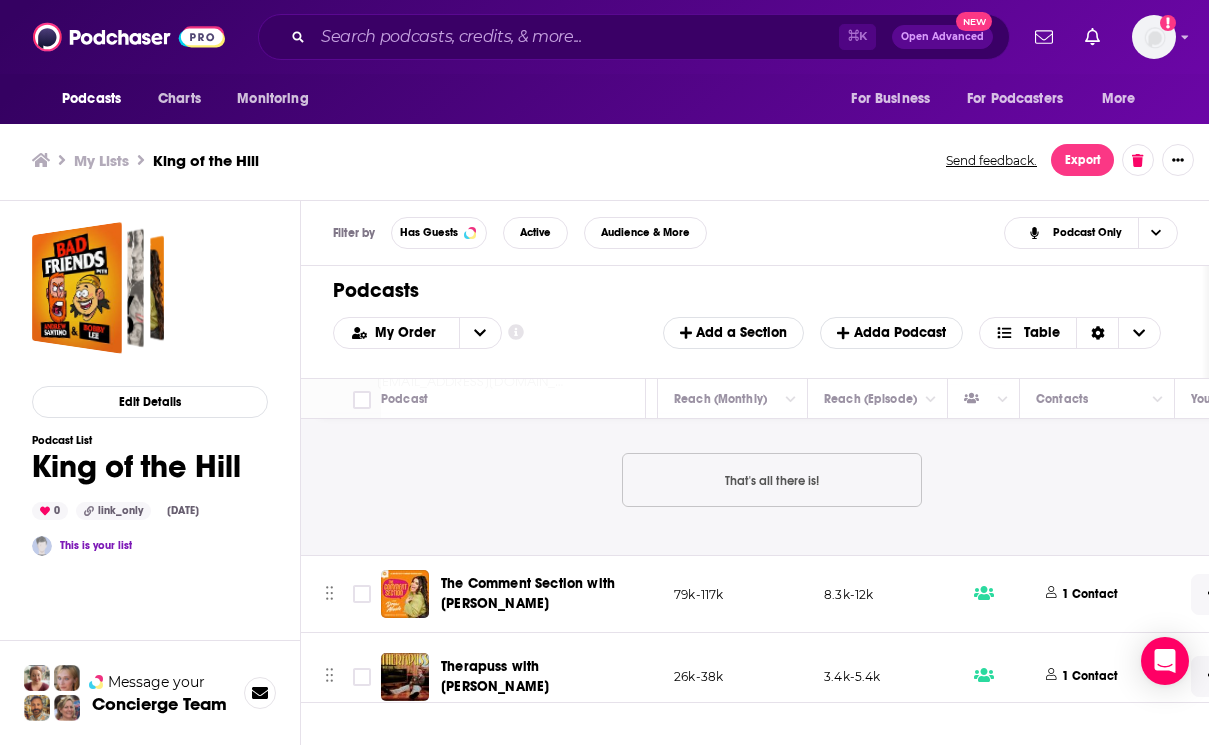 scroll, scrollTop: 275, scrollLeft: 600, axis: both 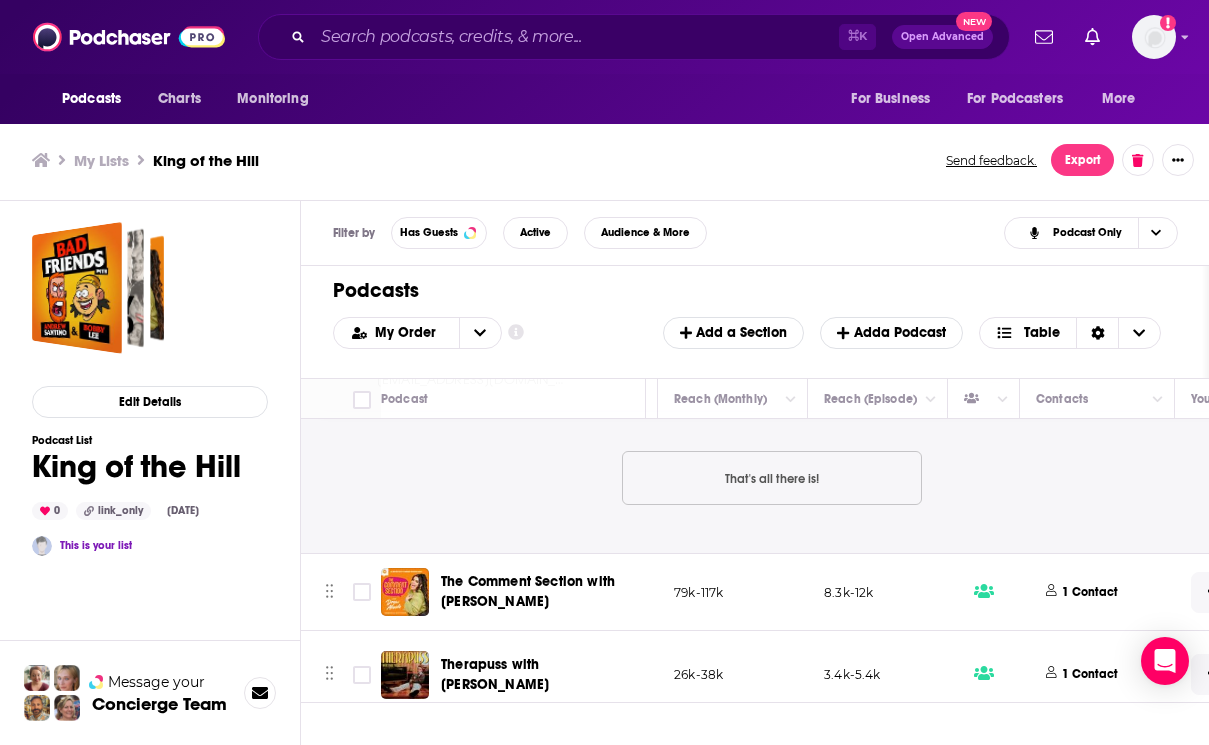 click on "That's all there is!" at bounding box center [772, 478] 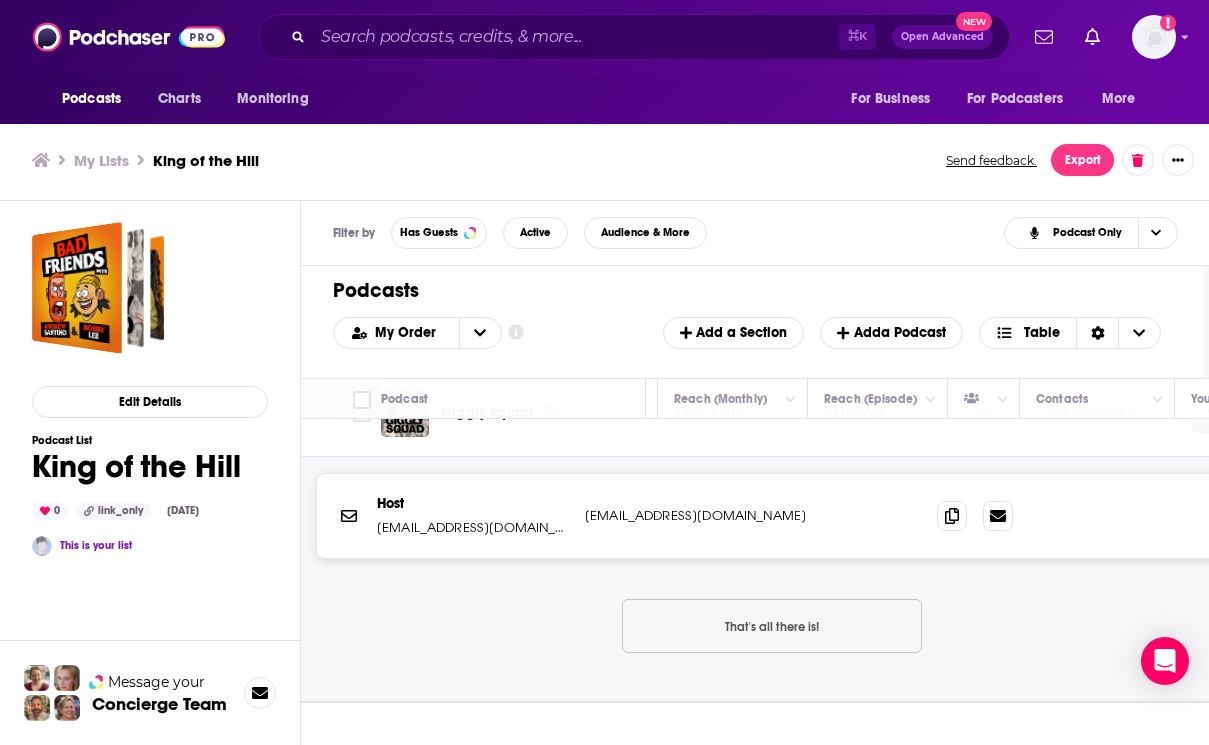 scroll, scrollTop: 125, scrollLeft: 600, axis: both 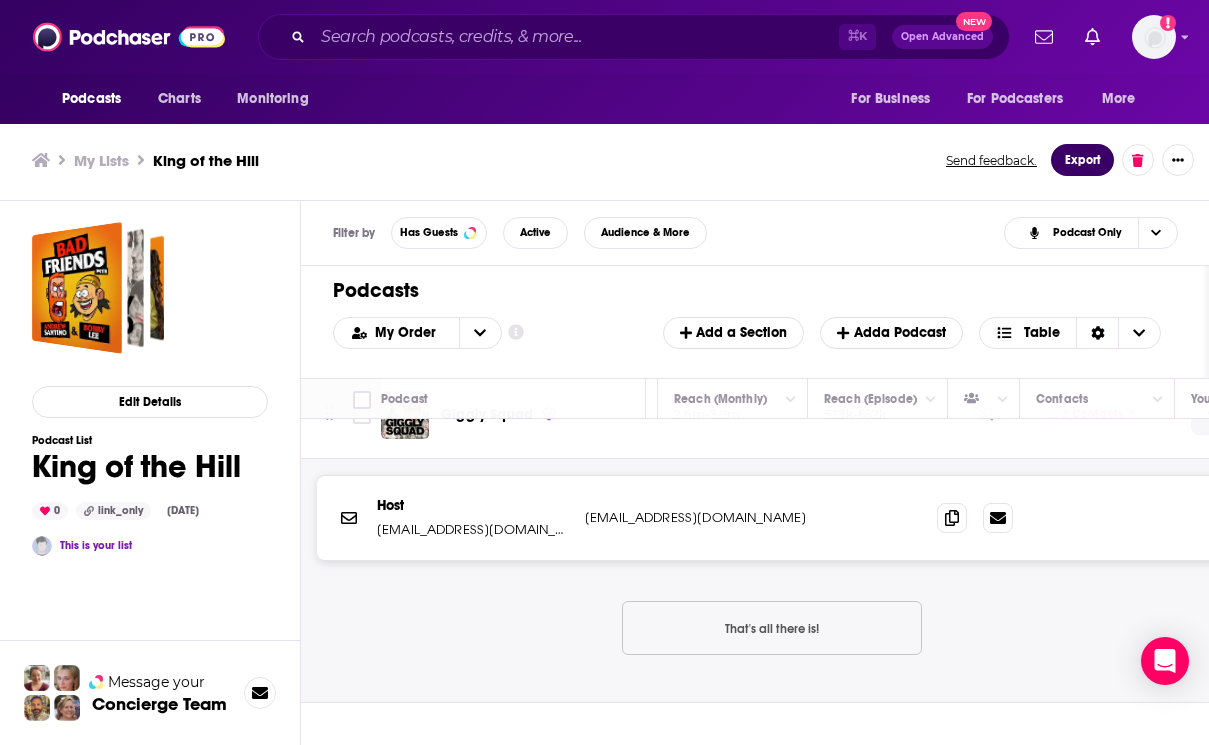 click on "Export" at bounding box center (1082, 160) 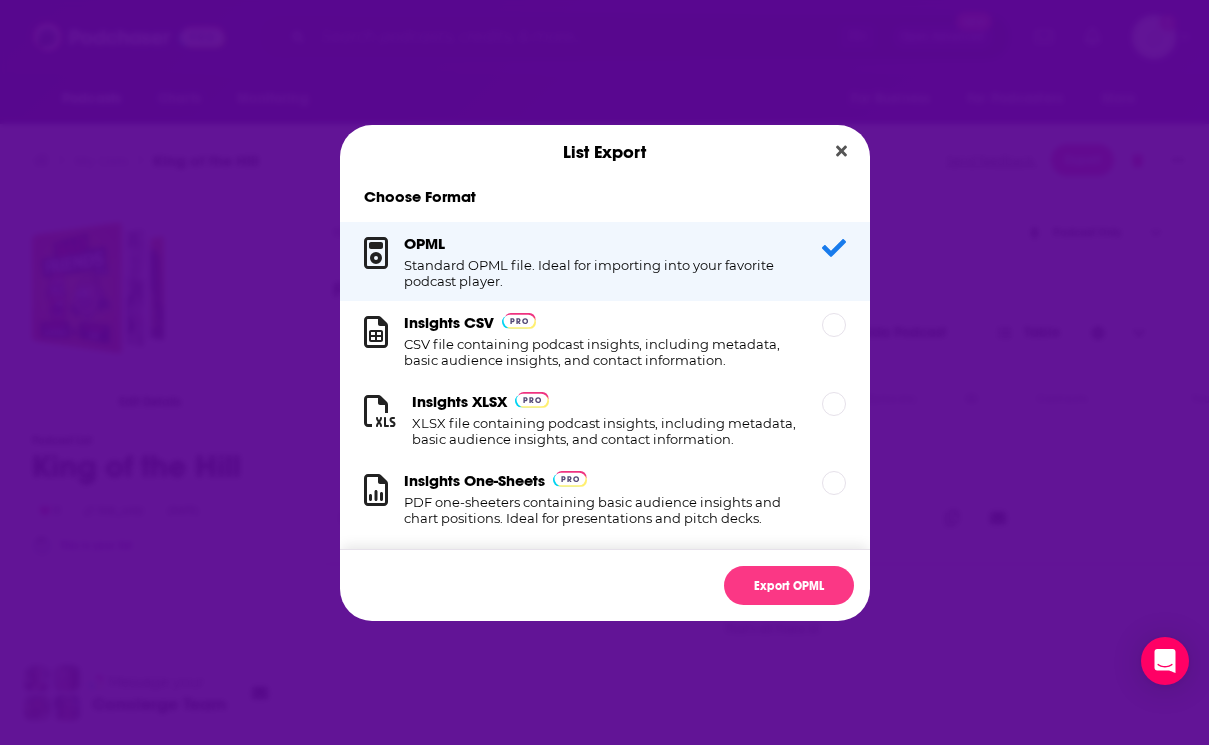 scroll, scrollTop: 0, scrollLeft: 0, axis: both 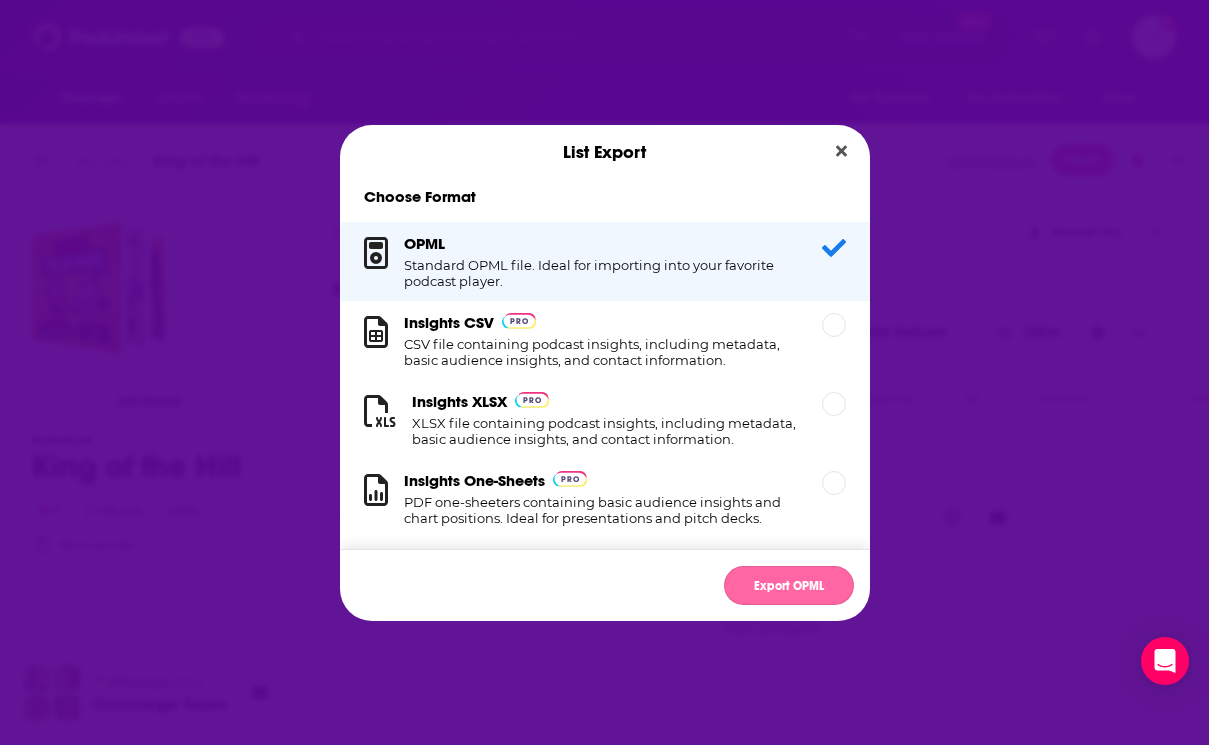 click on "Export OPML" at bounding box center (789, 585) 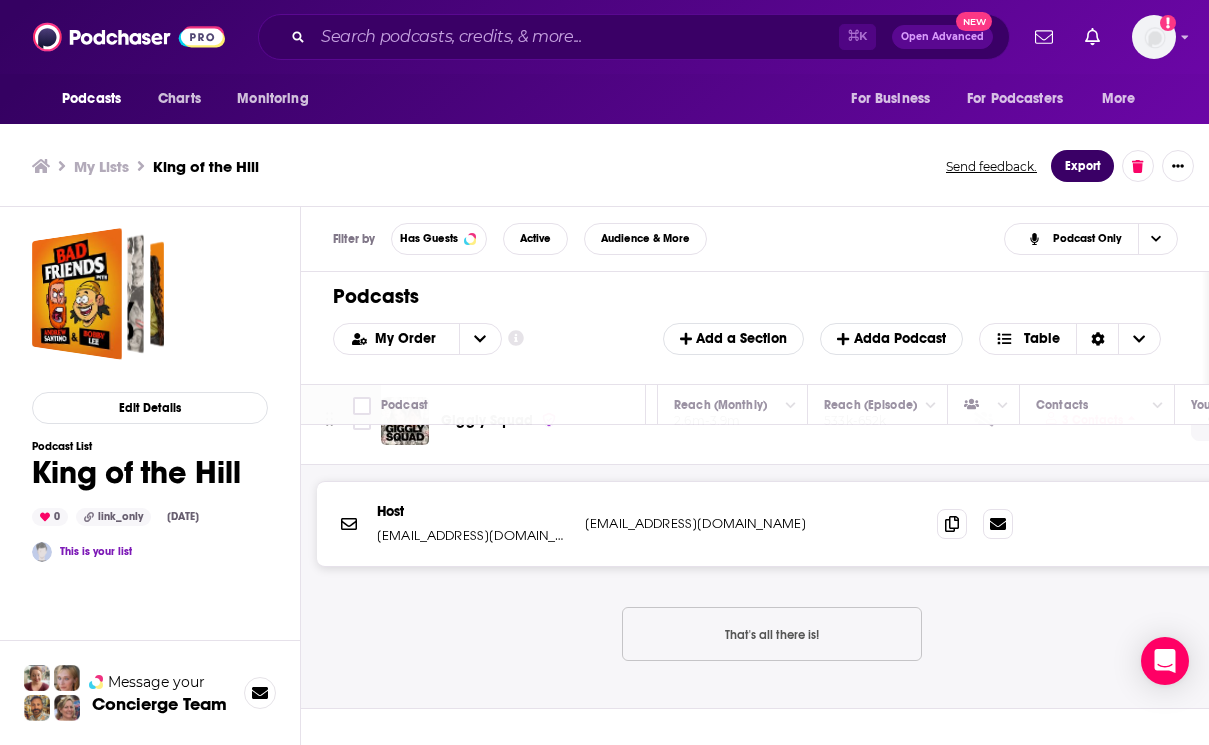 scroll, scrollTop: 6, scrollLeft: 0, axis: vertical 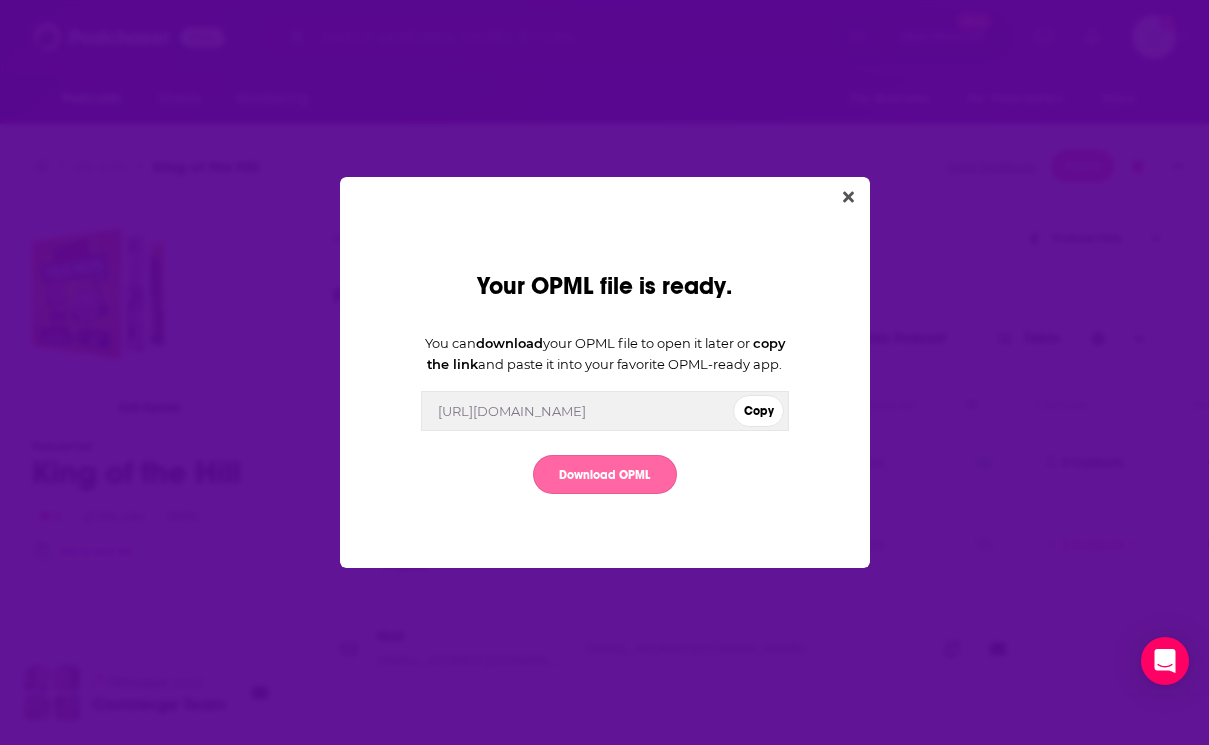 click on "Download OPML" at bounding box center (605, 474) 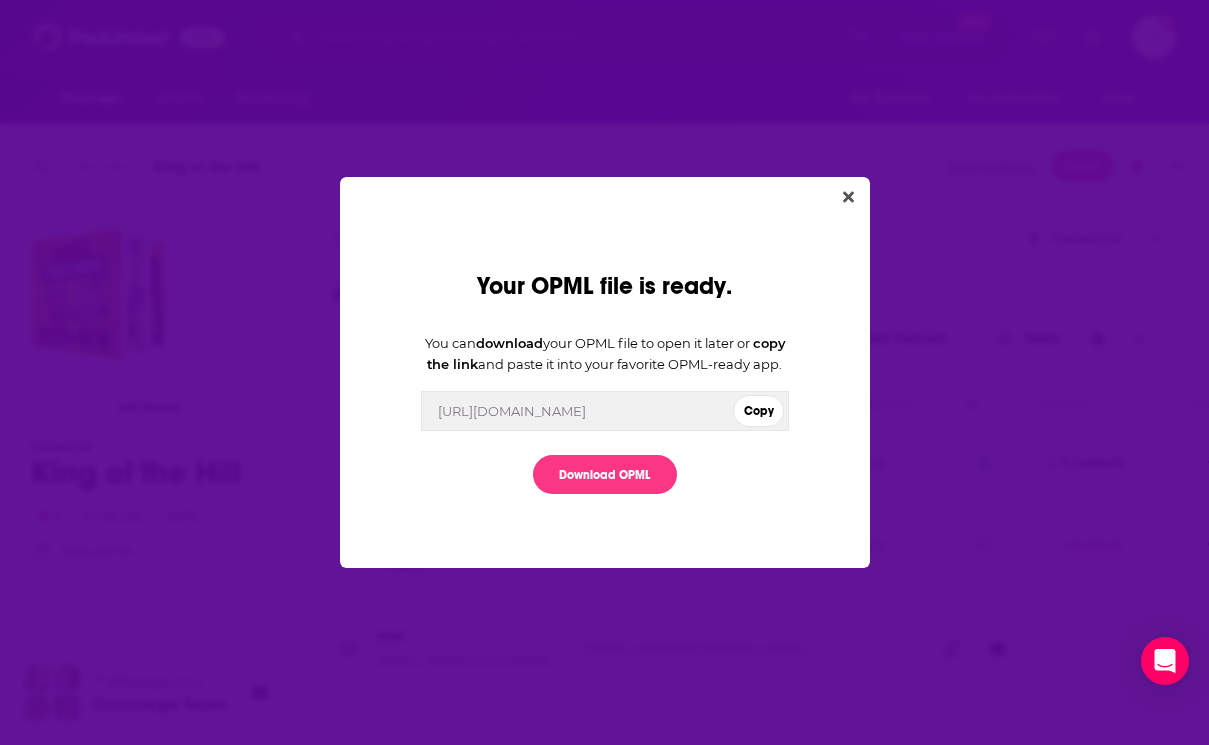 click on "Your OPML file is ready. You can  download  your OPML file to open it later or   copy the link  and paste it into your favorite OPML-ready app. [URL][DOMAIN_NAME] Copy Download OPML" at bounding box center (605, 372) 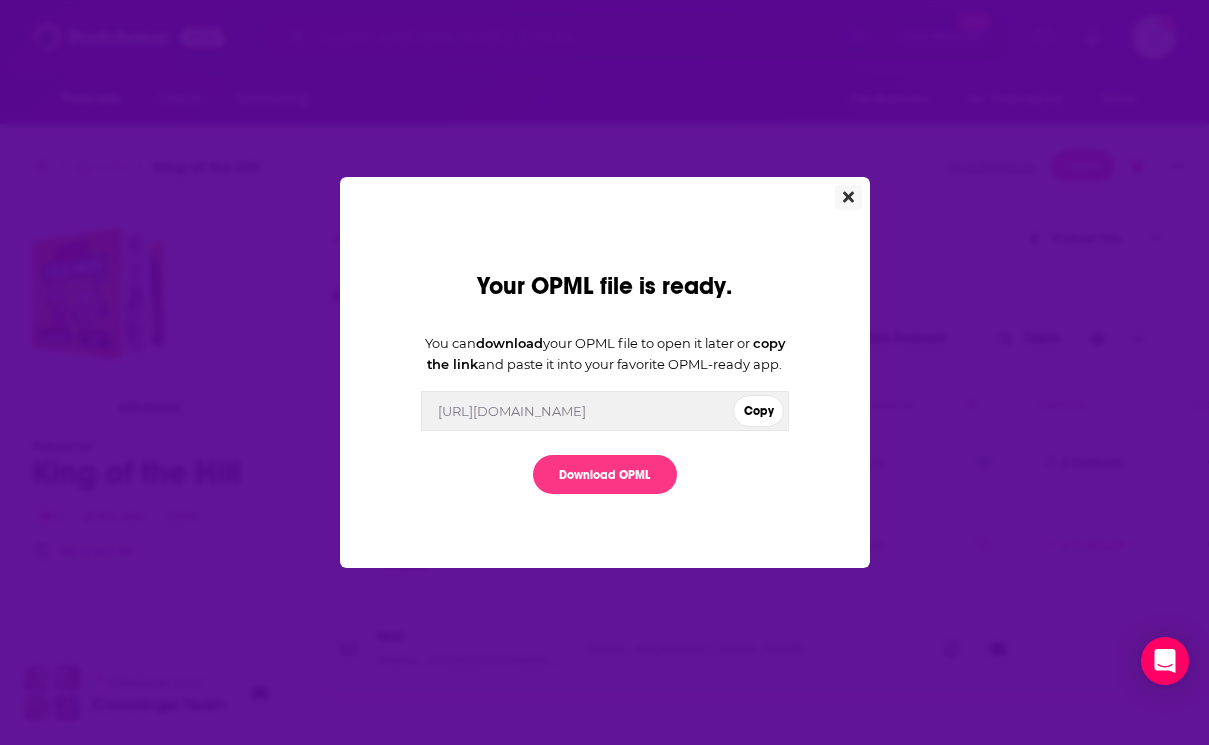 click at bounding box center (848, 197) 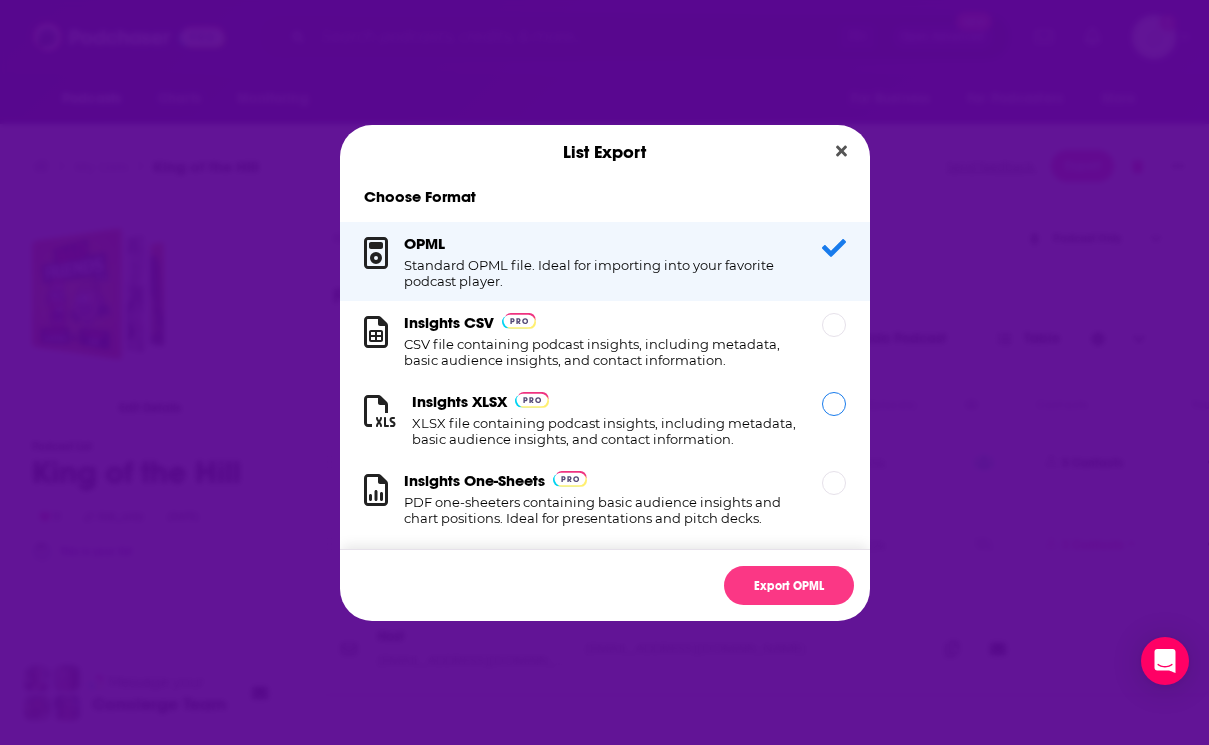 scroll, scrollTop: 4, scrollLeft: 0, axis: vertical 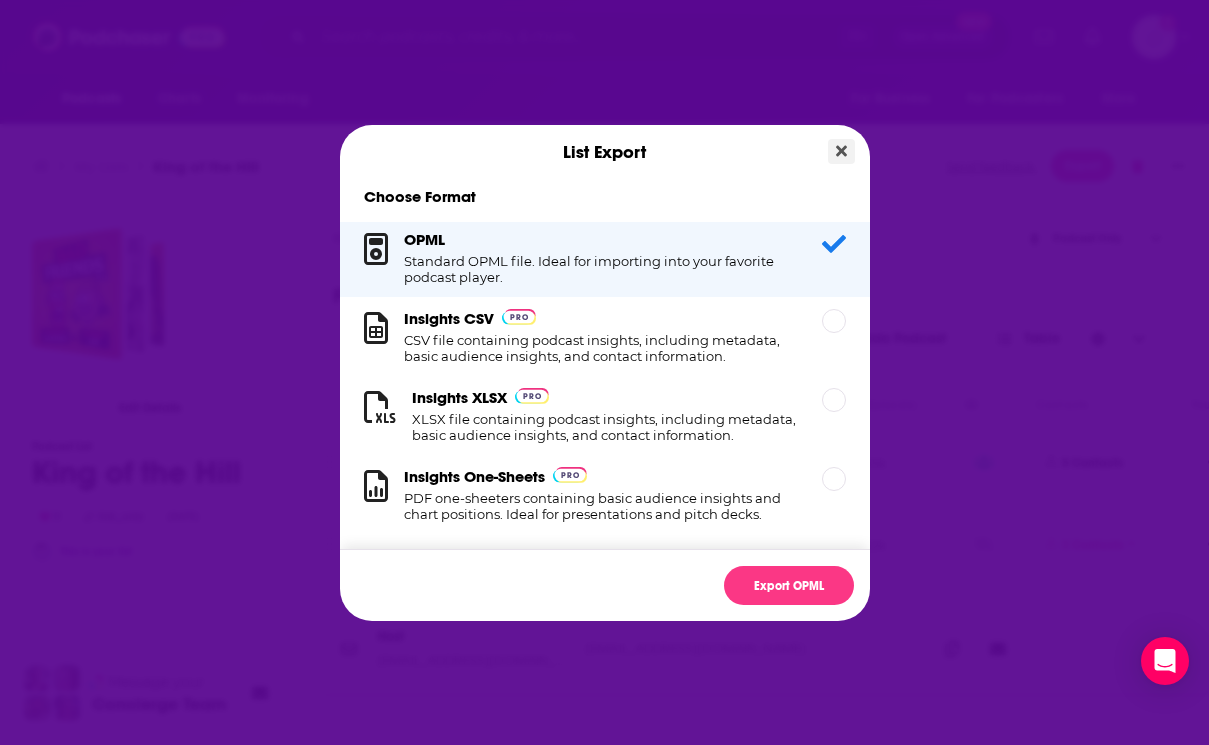 click 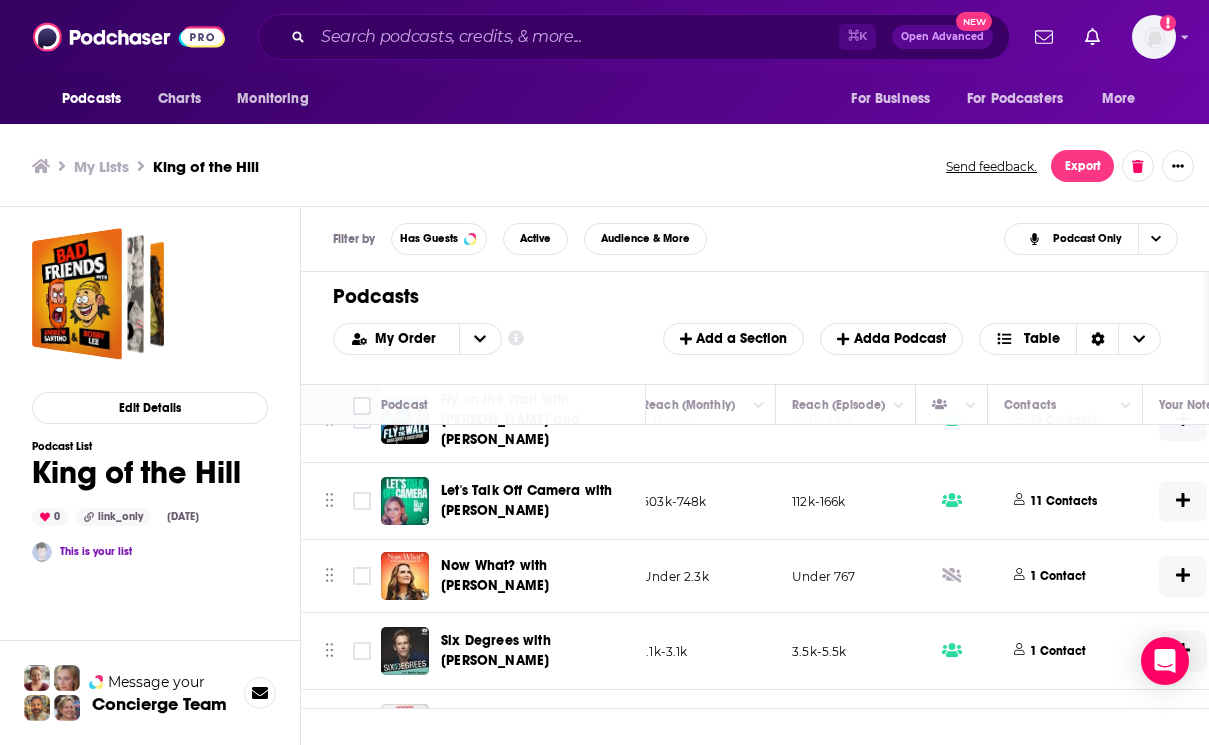 scroll, scrollTop: 856, scrollLeft: 632, axis: both 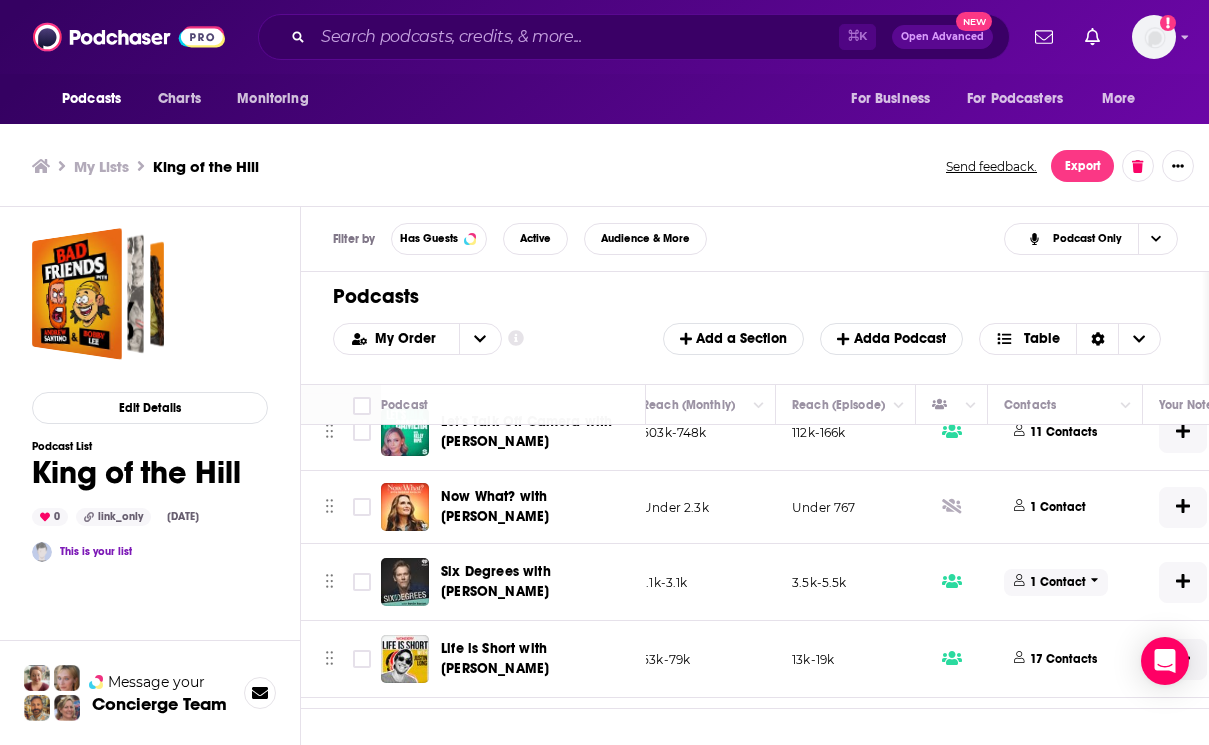 click on "1   Contact" at bounding box center (1058, 582) 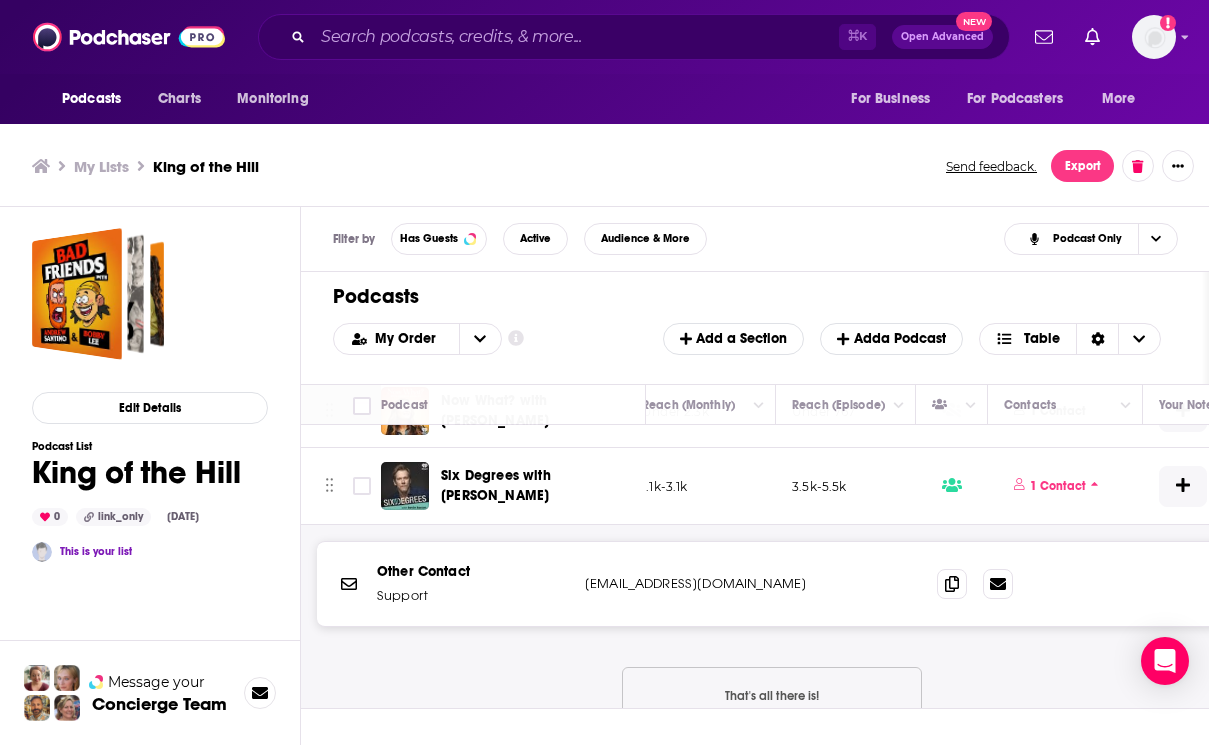 scroll, scrollTop: 911, scrollLeft: 632, axis: both 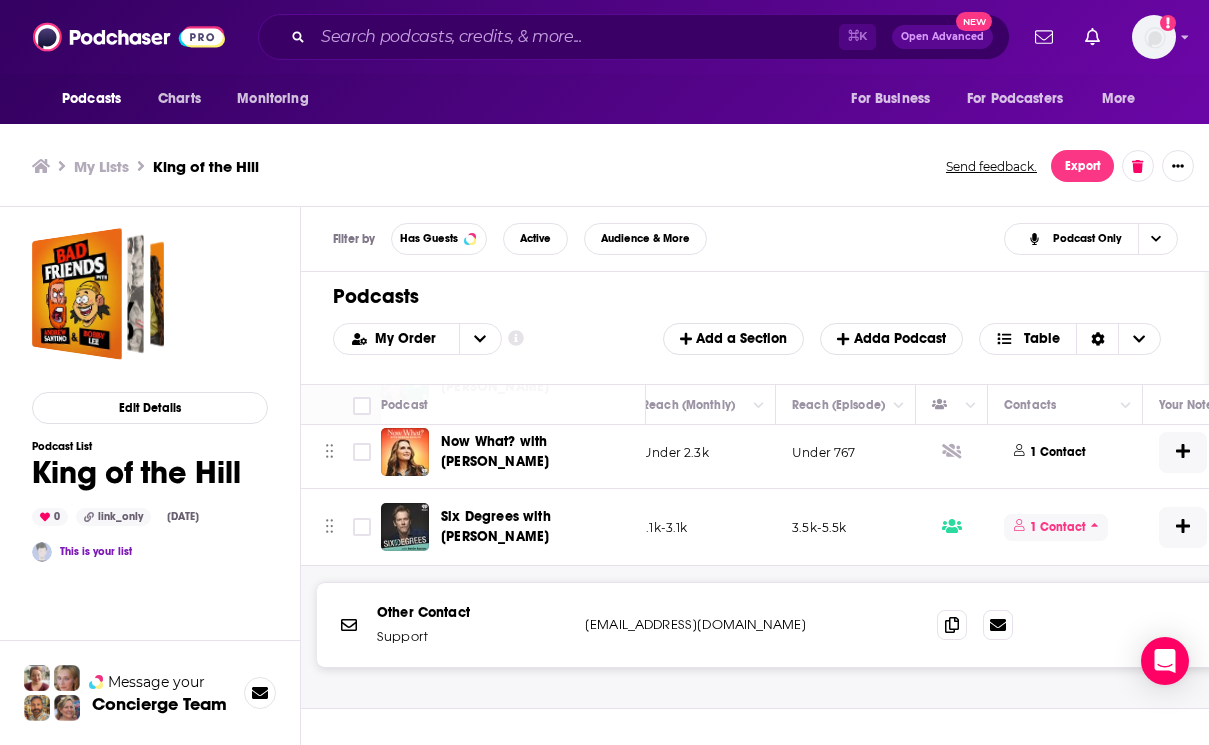click on "1   Contact" at bounding box center (1058, 527) 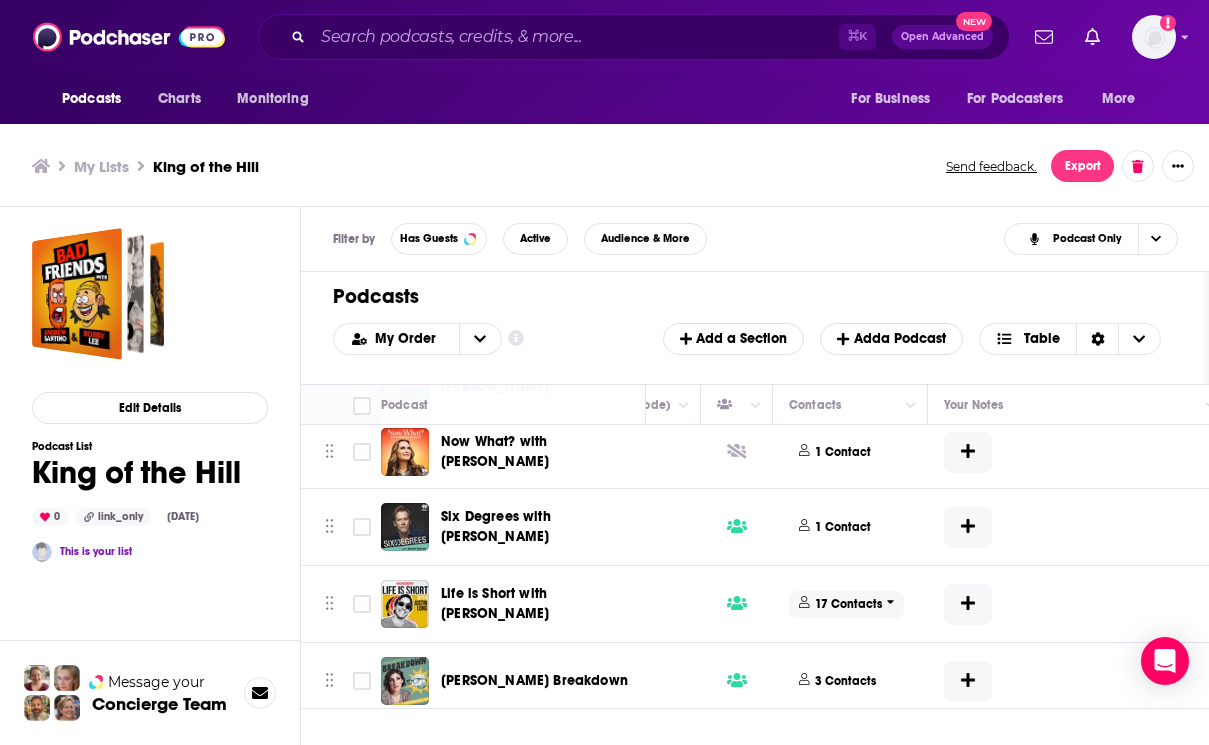 scroll, scrollTop: 911, scrollLeft: 834, axis: both 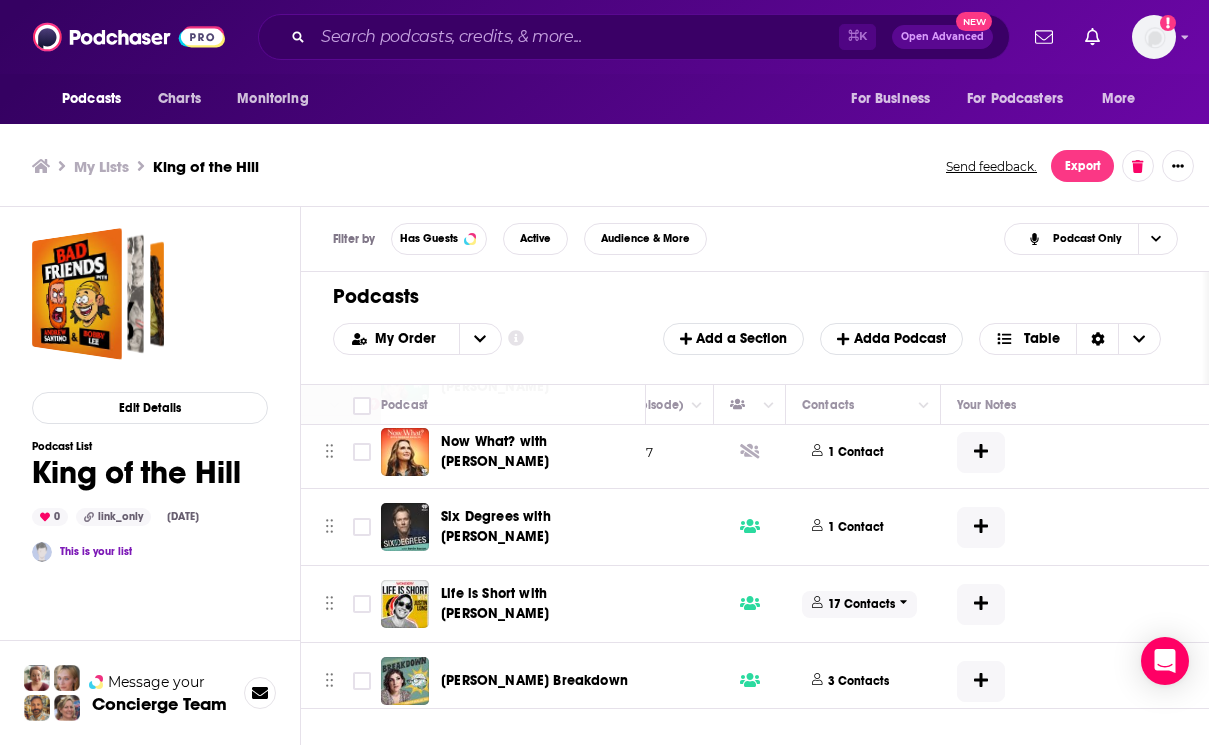 click on "17   Contacts" at bounding box center [861, 604] 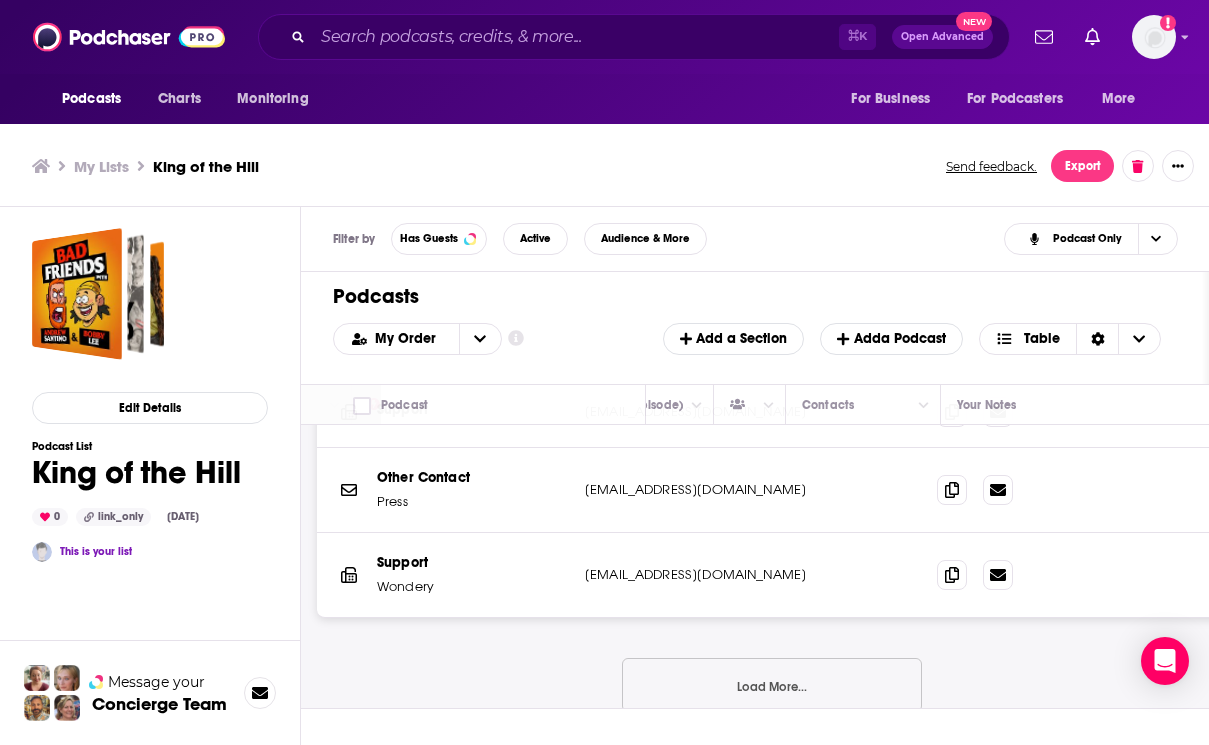 scroll, scrollTop: 1339, scrollLeft: 834, axis: both 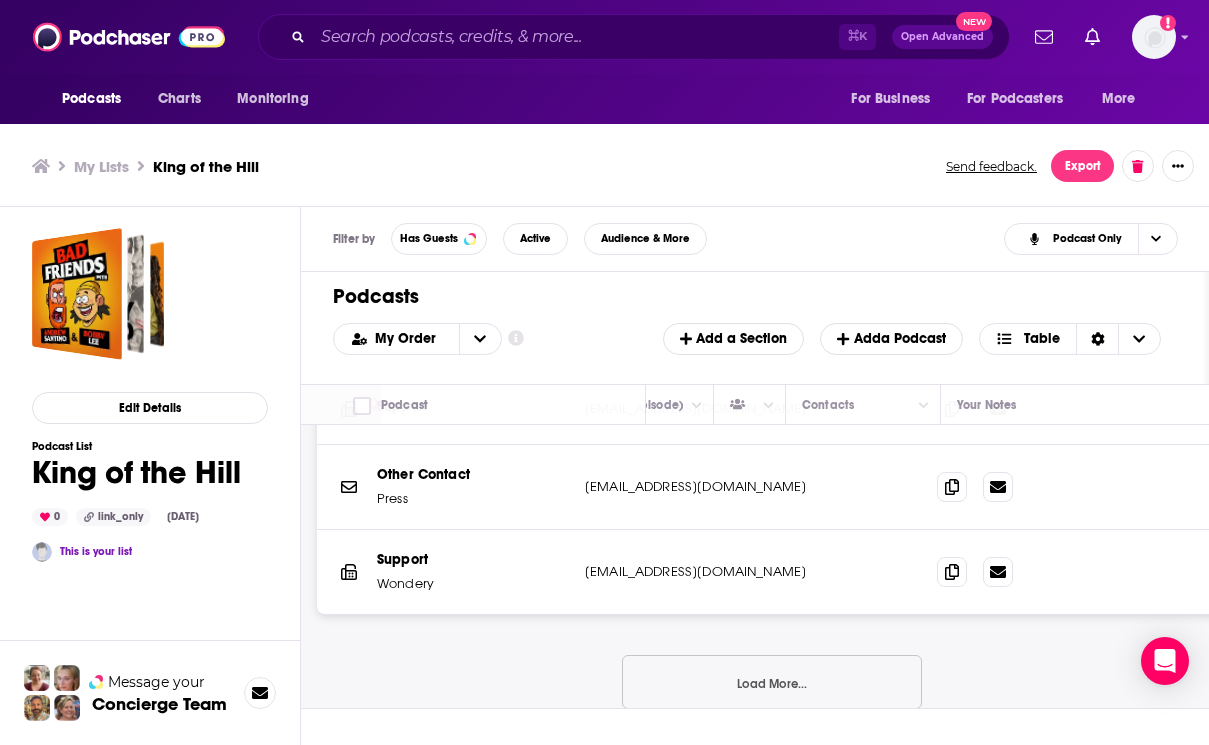 click on "Load More..." at bounding box center [772, 682] 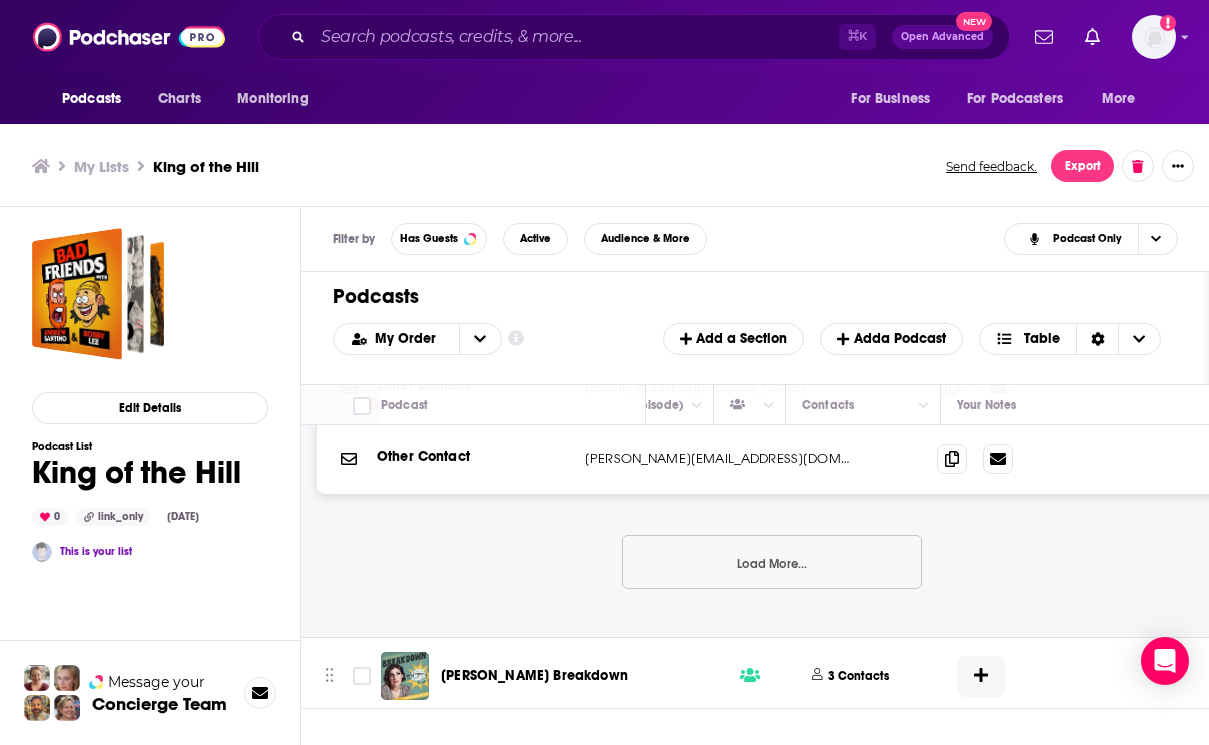 scroll, scrollTop: 1676, scrollLeft: 834, axis: both 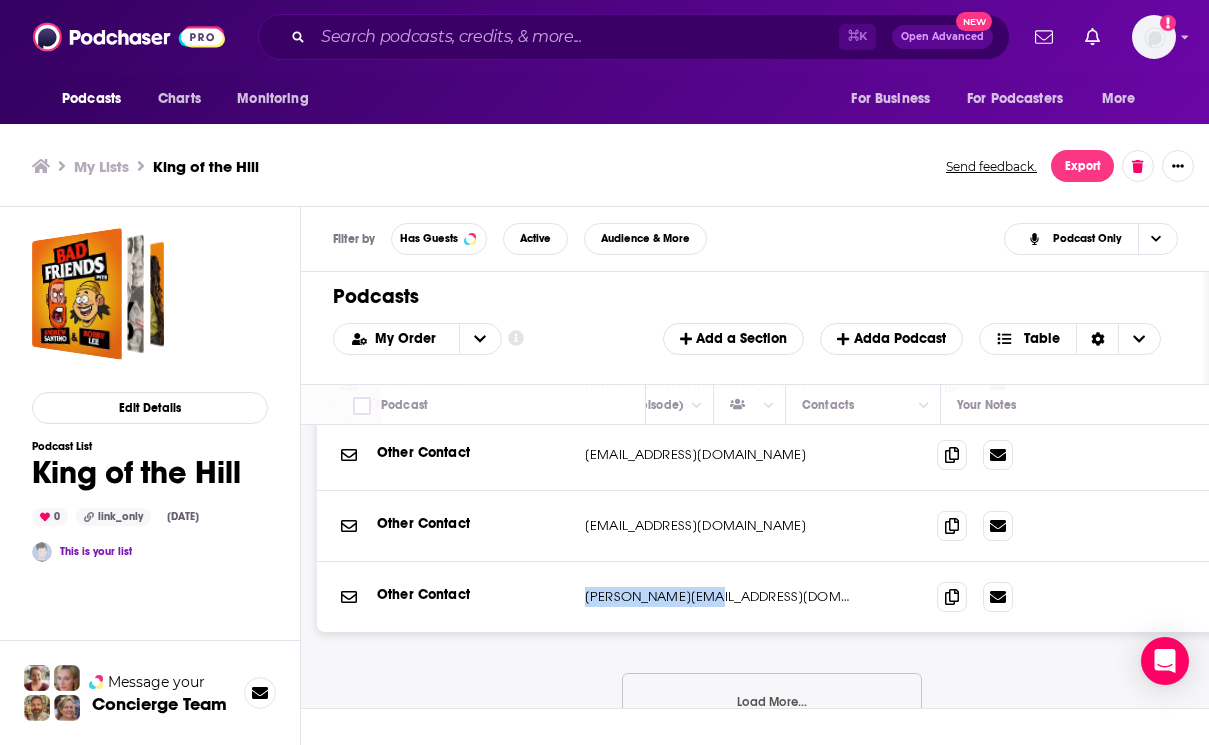 drag, startPoint x: 728, startPoint y: 551, endPoint x: 582, endPoint y: 548, distance: 146.03082 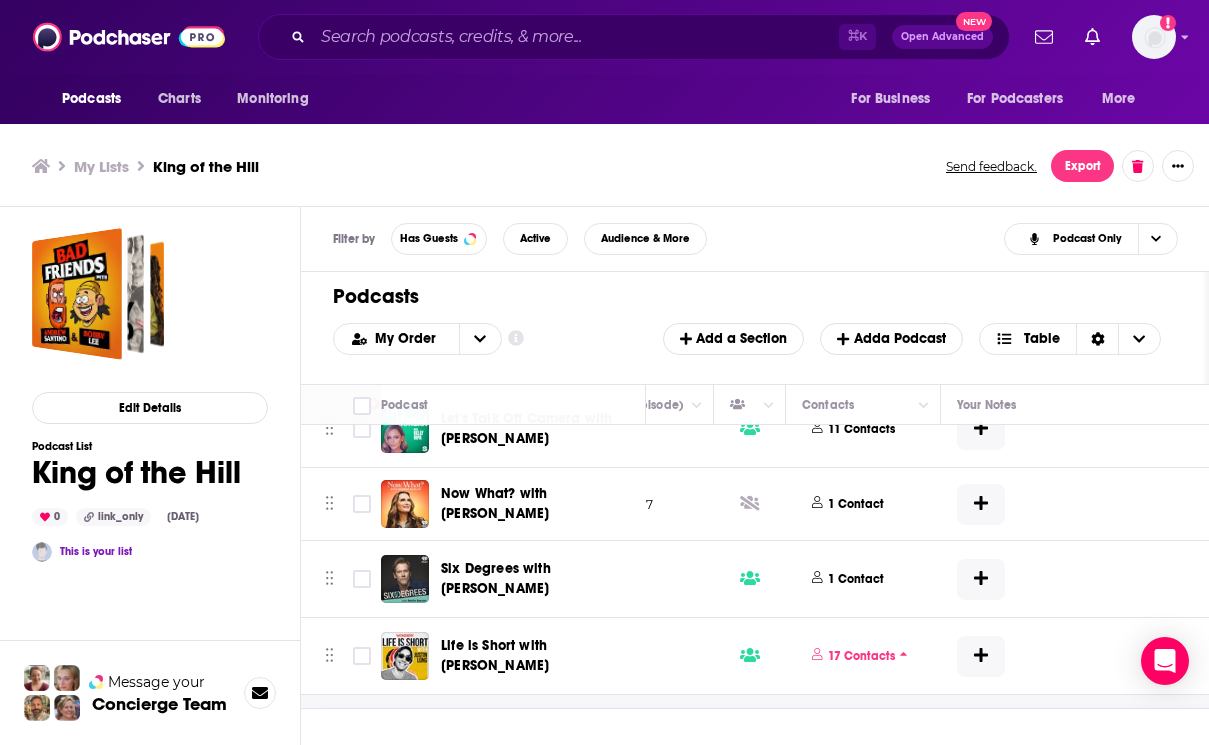 scroll, scrollTop: 858, scrollLeft: 834, axis: both 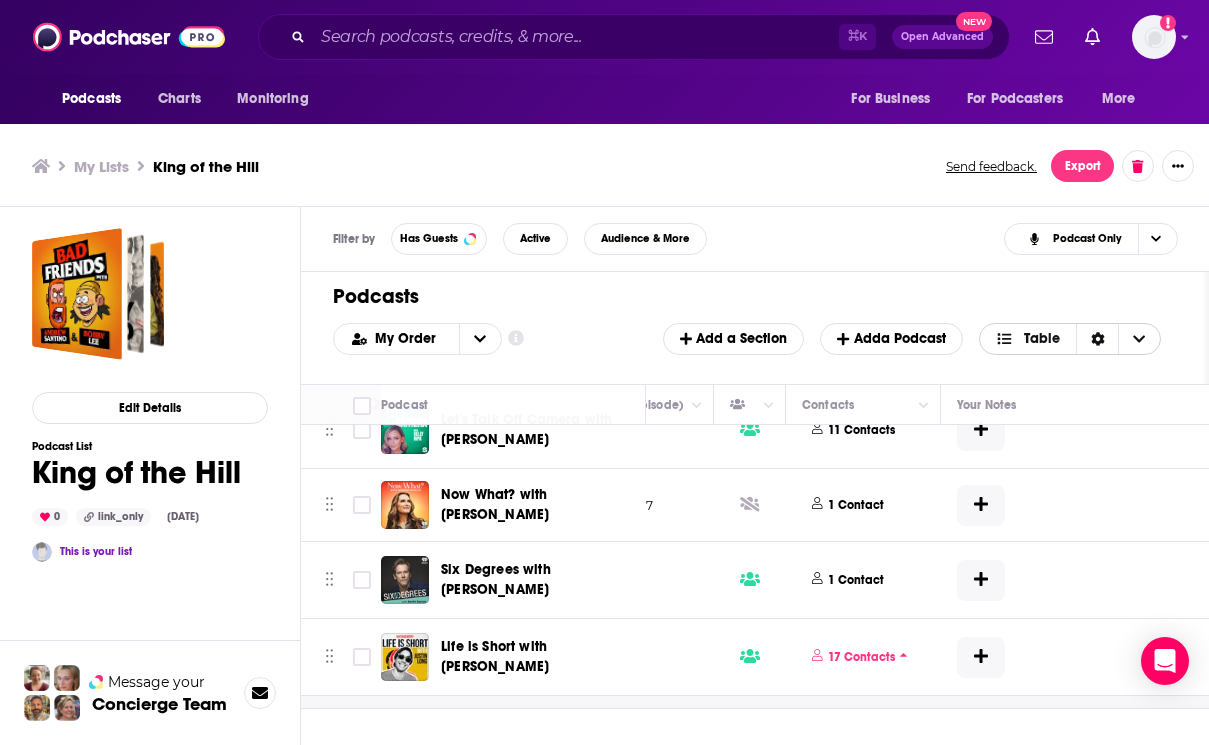 click at bounding box center [1009, 339] 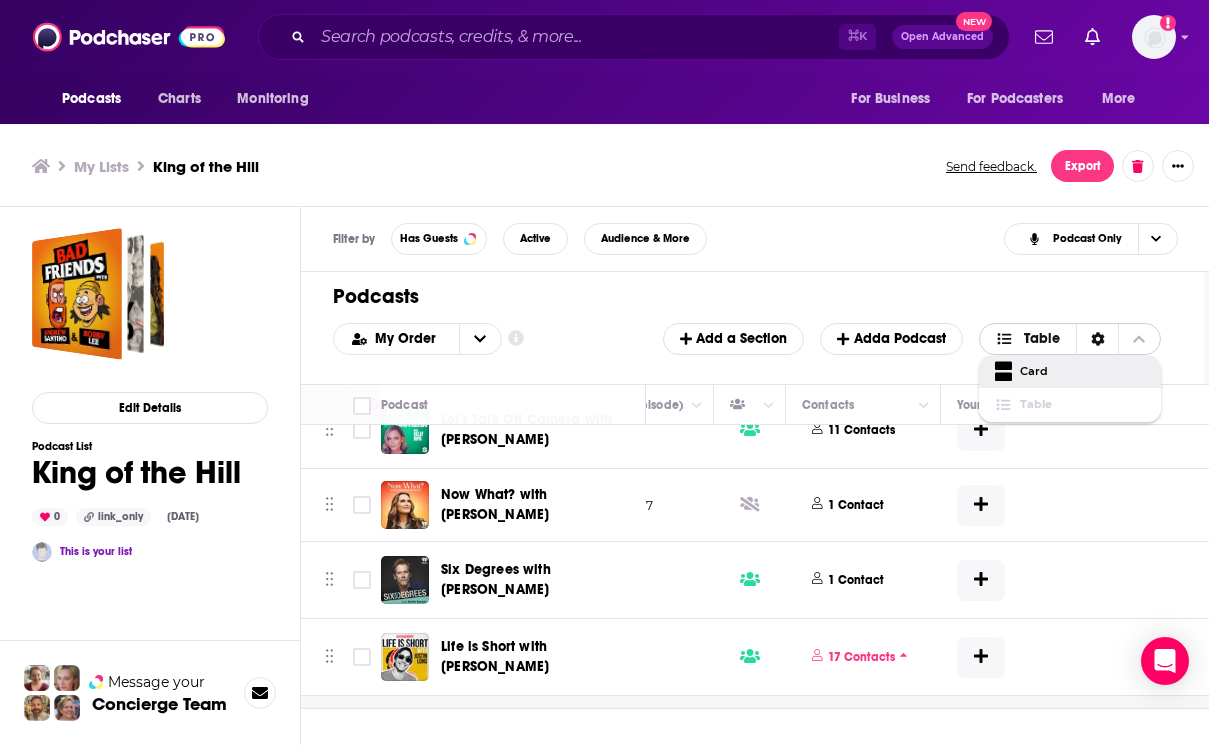 click on "Card" at bounding box center (1082, 371) 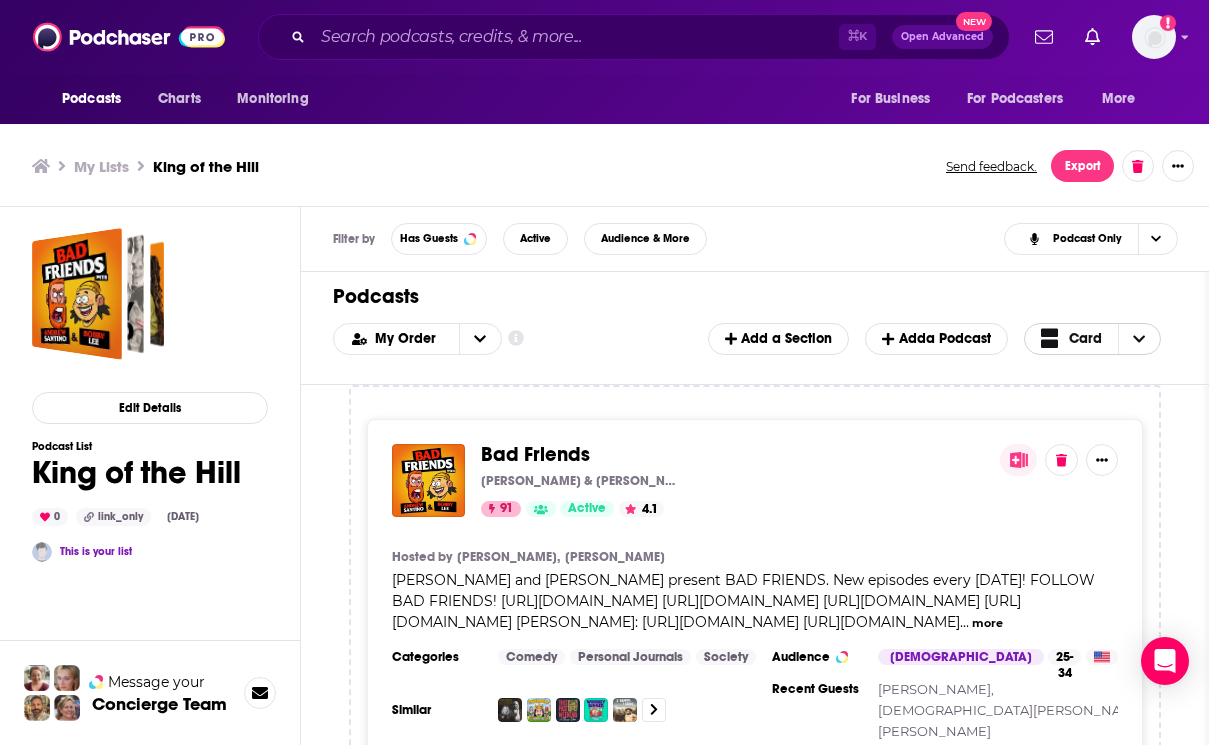 scroll, scrollTop: 391, scrollLeft: 0, axis: vertical 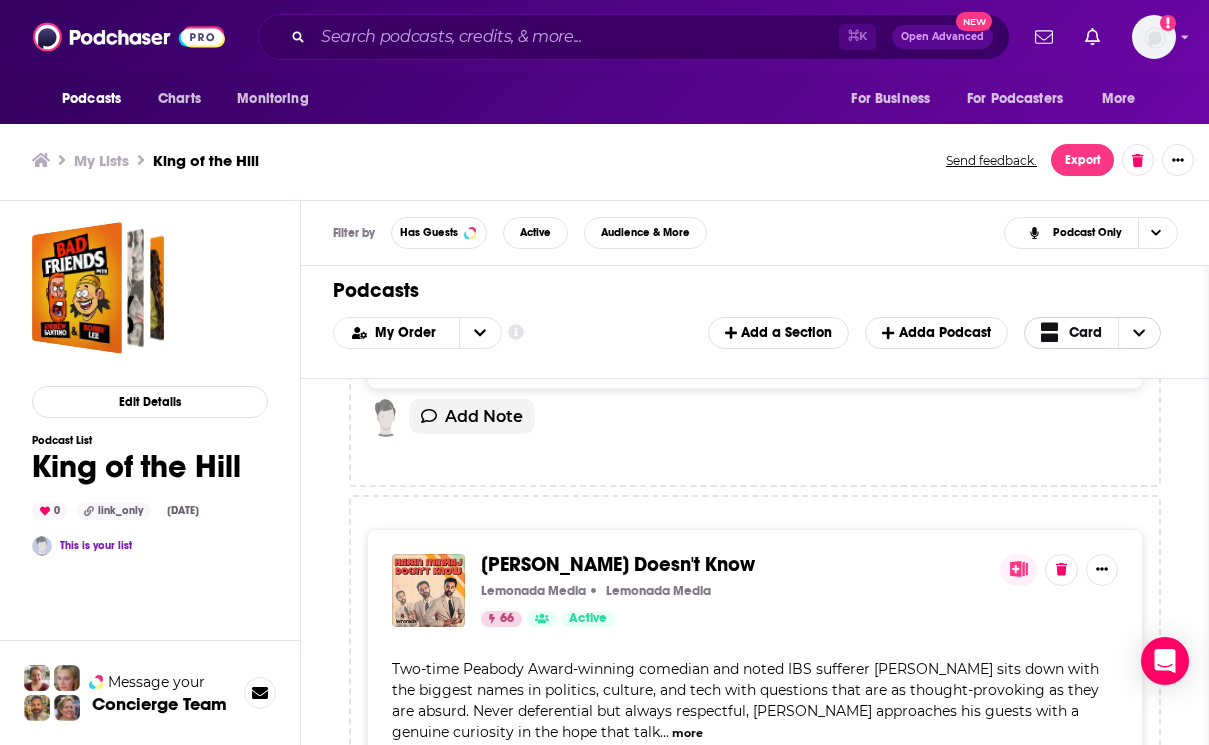 click at bounding box center [1139, 333] 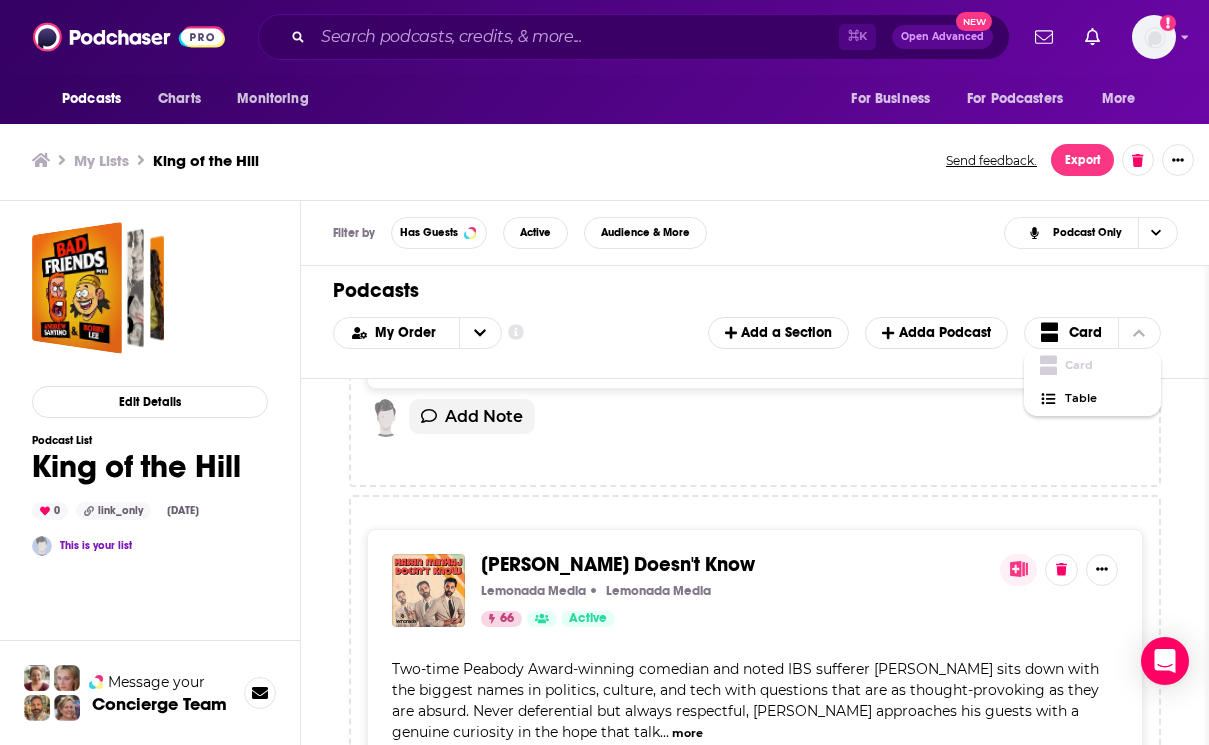 click on "Podcasts" at bounding box center (747, 290) 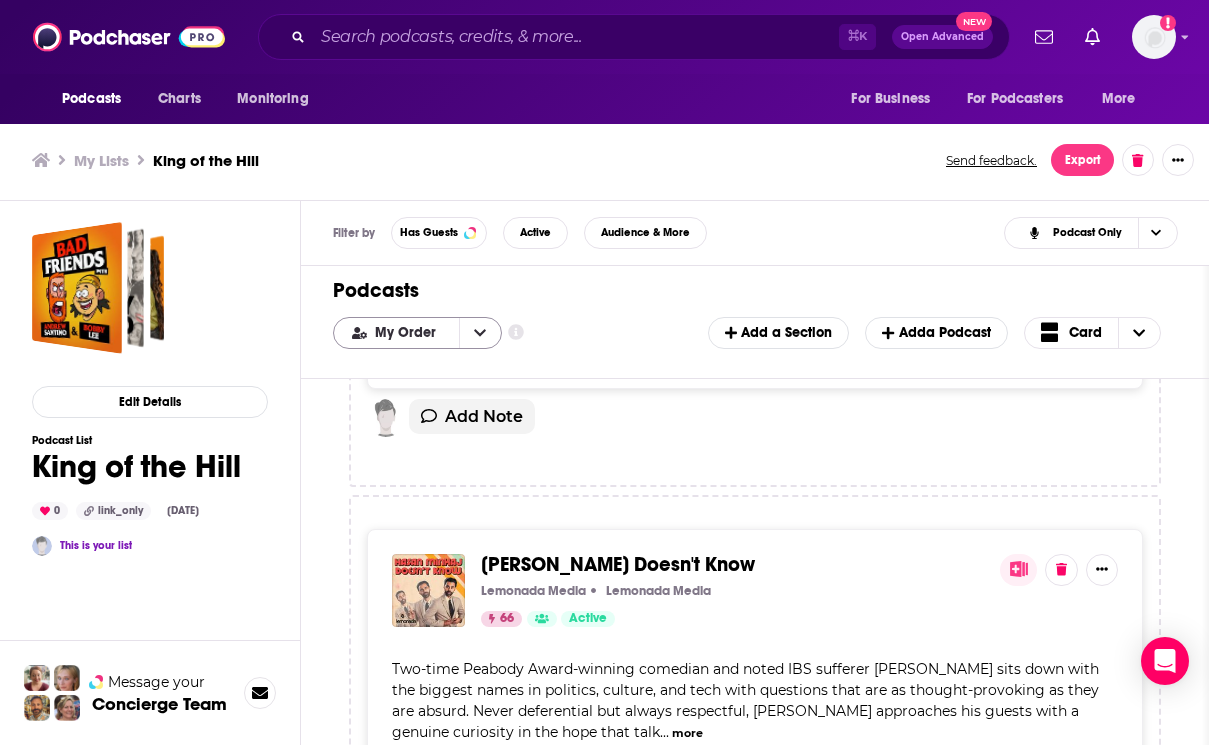 click on "My Order" at bounding box center (409, 333) 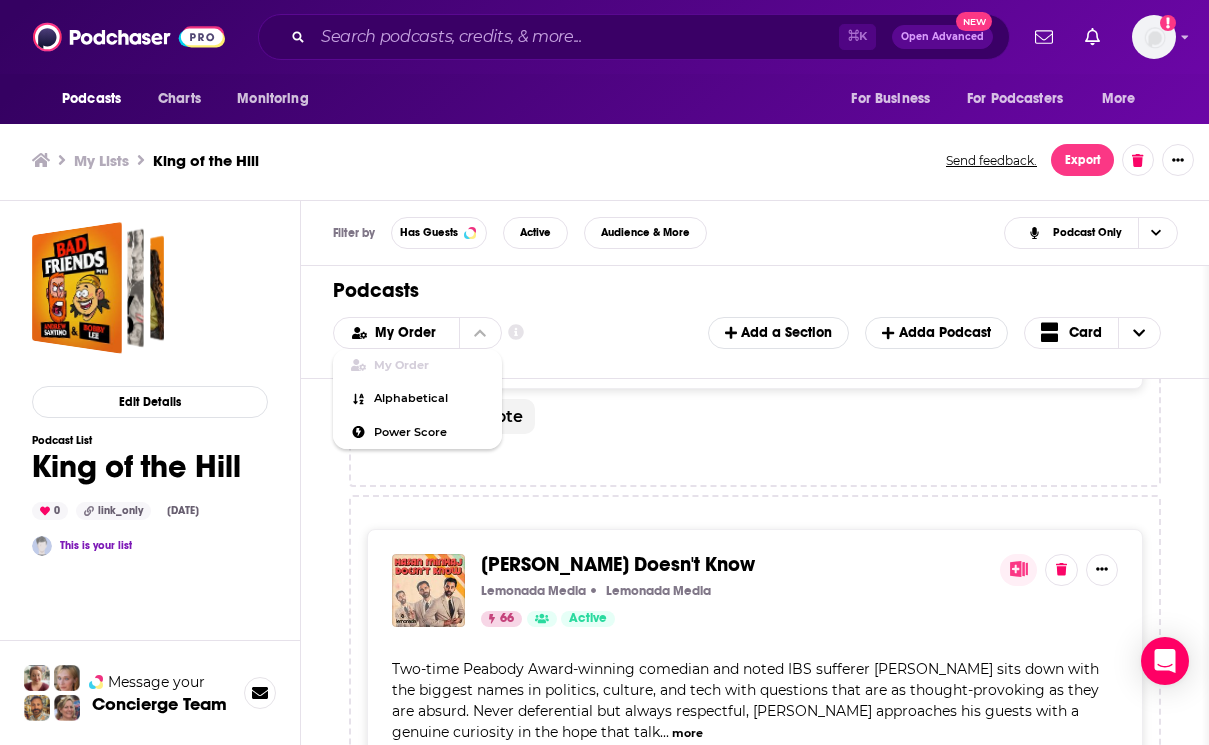 click on "Podcasts" at bounding box center (747, 290) 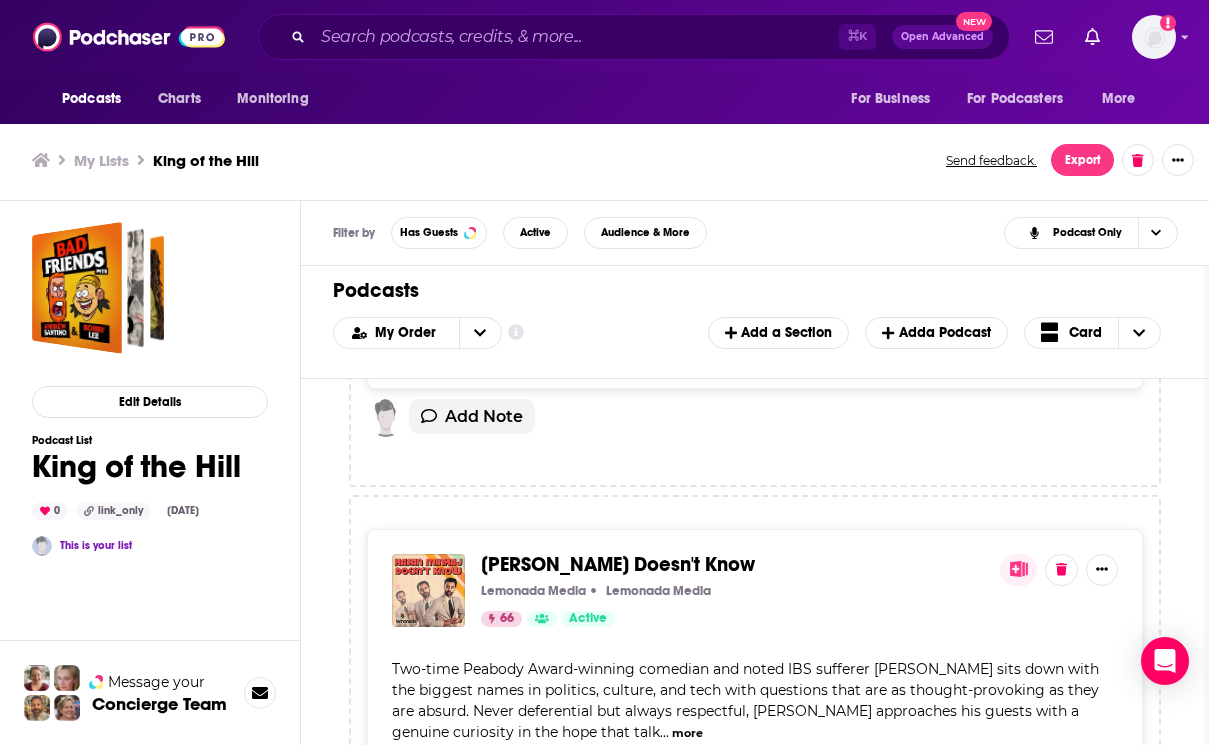 scroll, scrollTop: 8627, scrollLeft: 0, axis: vertical 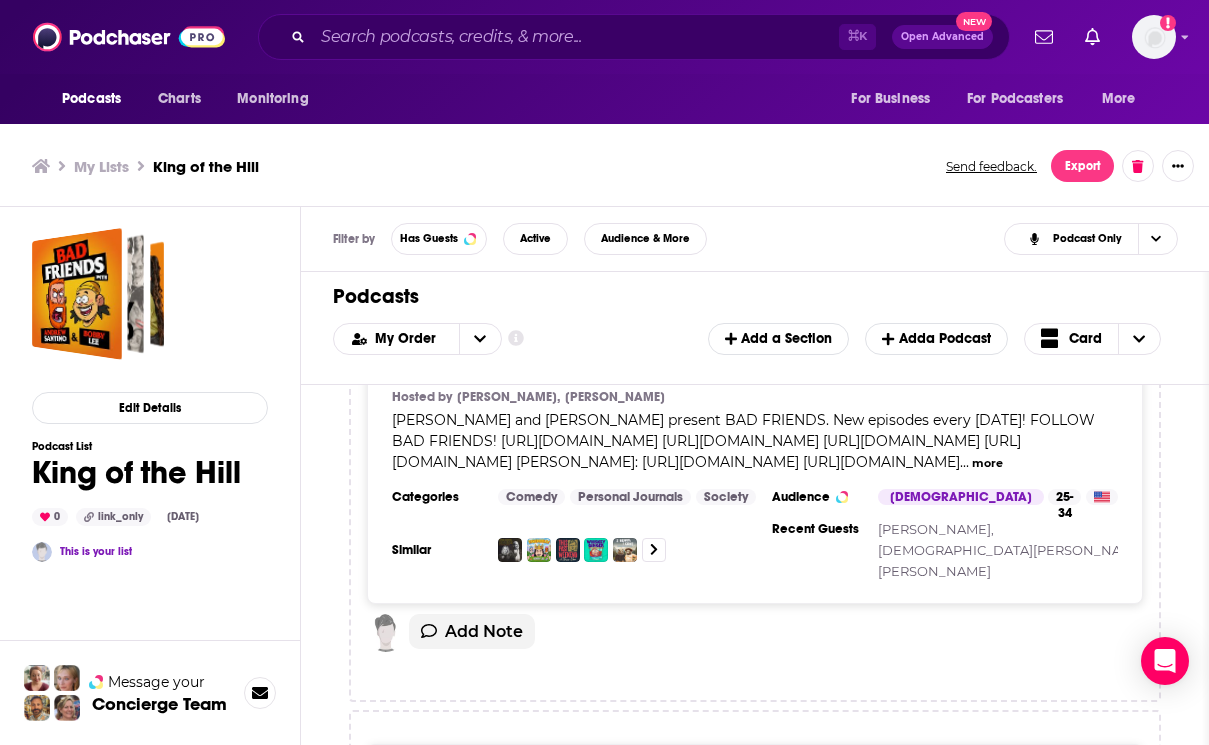 click on "Bad Friends [PERSON_NAME] & [PERSON_NAME] 91 Active 4.1 Hosted by   [PERSON_NAME], [PERSON_NAME] [PERSON_NAME] and [PERSON_NAME] present BAD FRIENDS. New episodes every [DATE]!
FOLLOW BAD FRIENDS!
[URL][DOMAIN_NAME]
[URL][DOMAIN_NAME]
[URL][DOMAIN_NAME]
[URL][DOMAIN_NAME]
[PERSON_NAME]:
[URL][DOMAIN_NAME]
[URL][DOMAIN_NAME] ...   more Categories Comedy Personal Journals Society Audience [DEMOGRAPHIC_DATA] 25-34 Similar Recent Guests [PERSON_NAME], [PERSON_NAME], [PERSON_NAME]" at bounding box center [755, 431] 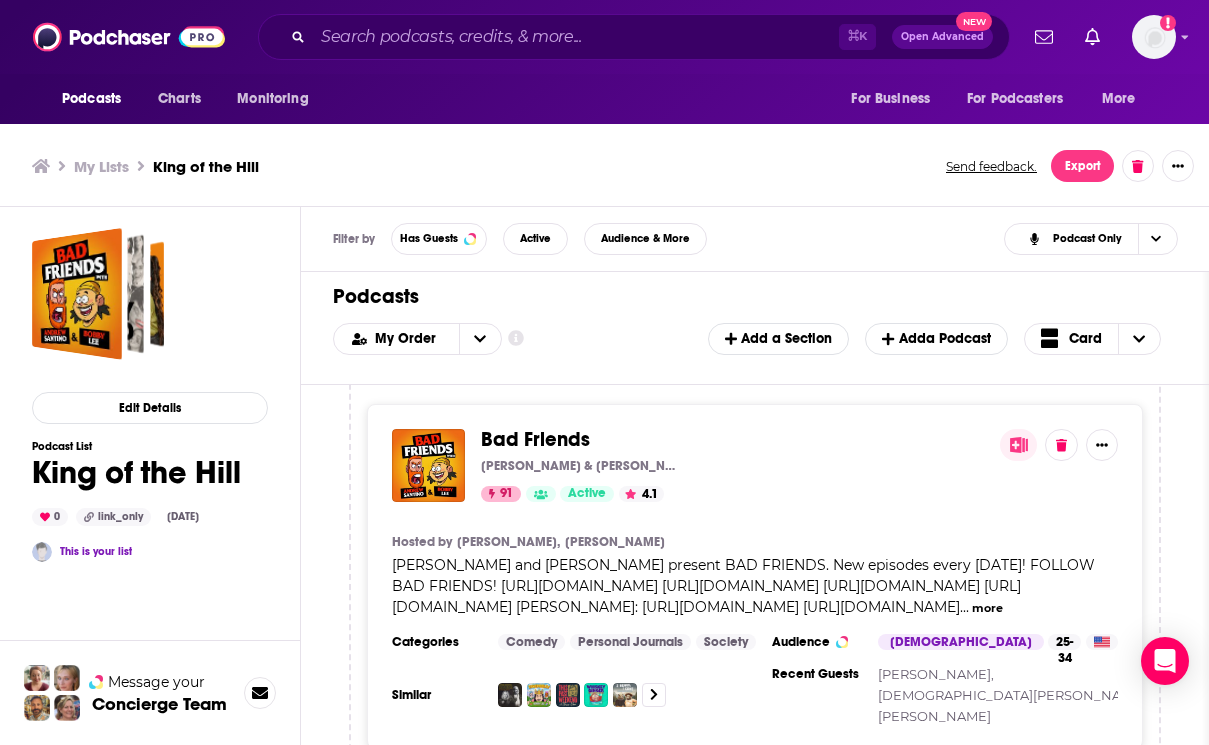 scroll, scrollTop: 0, scrollLeft: 0, axis: both 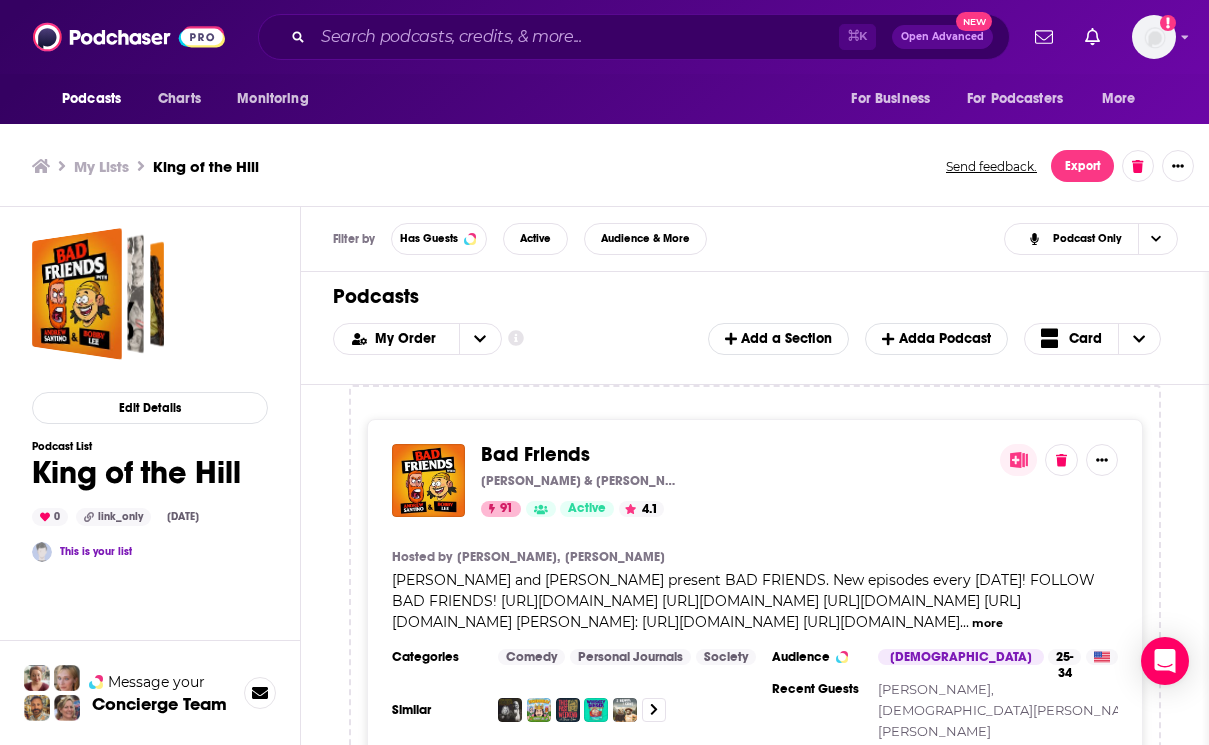 click on "Bad Friends [PERSON_NAME] & [PERSON_NAME] 91 Active 4.1 Hosted by   [PERSON_NAME], [PERSON_NAME] [PERSON_NAME] and [PERSON_NAME] present BAD FRIENDS. New episodes every [DATE]!
FOLLOW BAD FRIENDS!
[URL][DOMAIN_NAME]
[URL][DOMAIN_NAME]
[URL][DOMAIN_NAME]
[URL][DOMAIN_NAME]
[PERSON_NAME]:
[URL][DOMAIN_NAME]
[URL][DOMAIN_NAME] ...   more Categories Comedy Personal Journals Society Audience [DEMOGRAPHIC_DATA] 25-34 Similar Recent Guests [PERSON_NAME], [PERSON_NAME], [PERSON_NAME]" at bounding box center [755, 591] 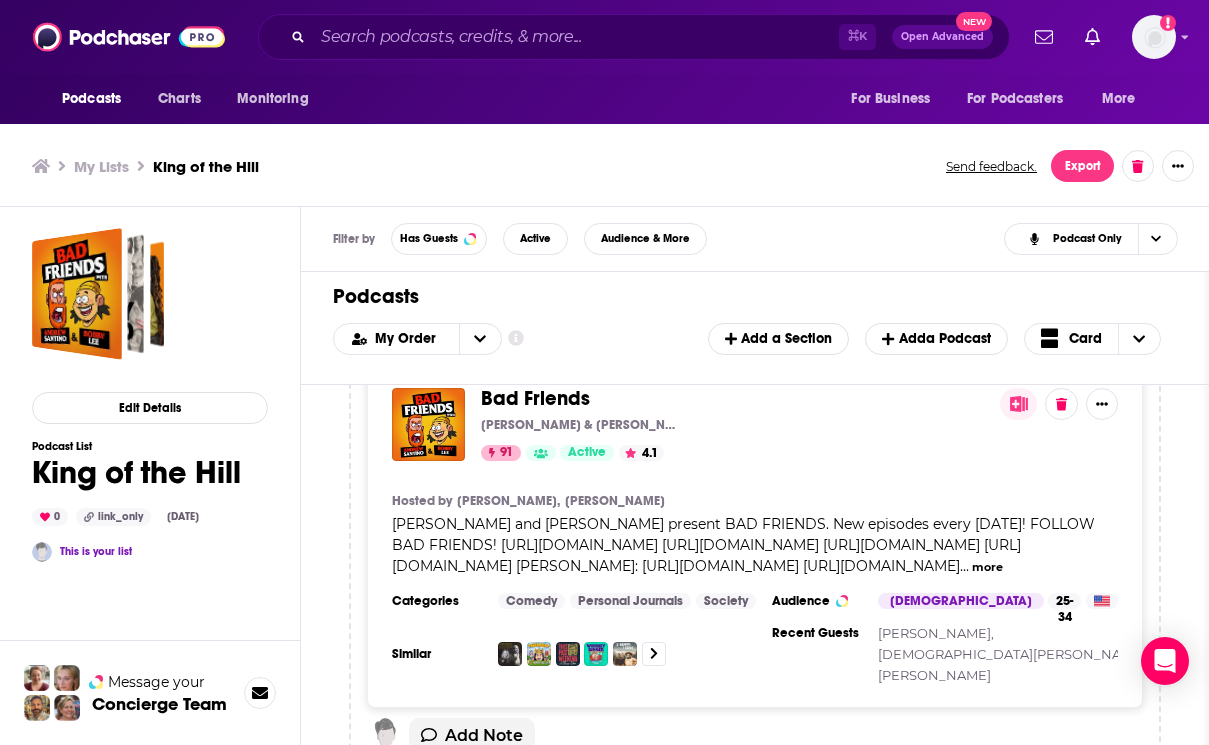 scroll, scrollTop: 72, scrollLeft: 0, axis: vertical 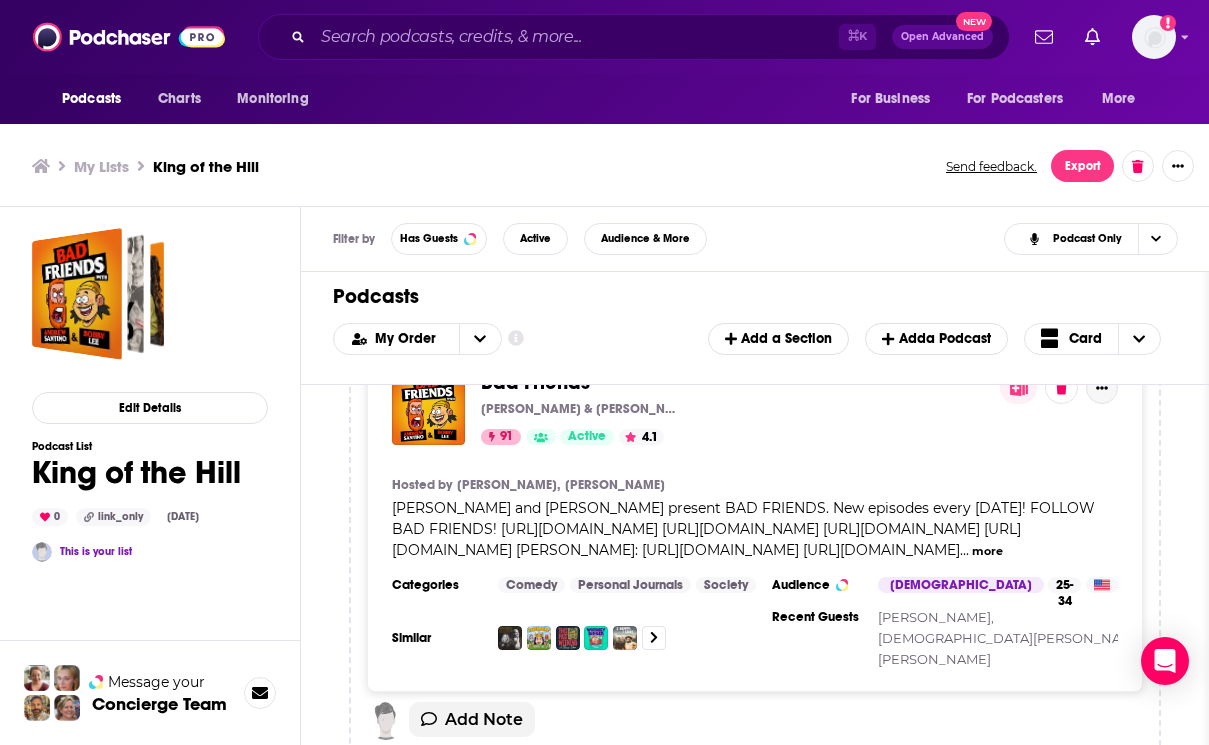 click at bounding box center (1102, 388) 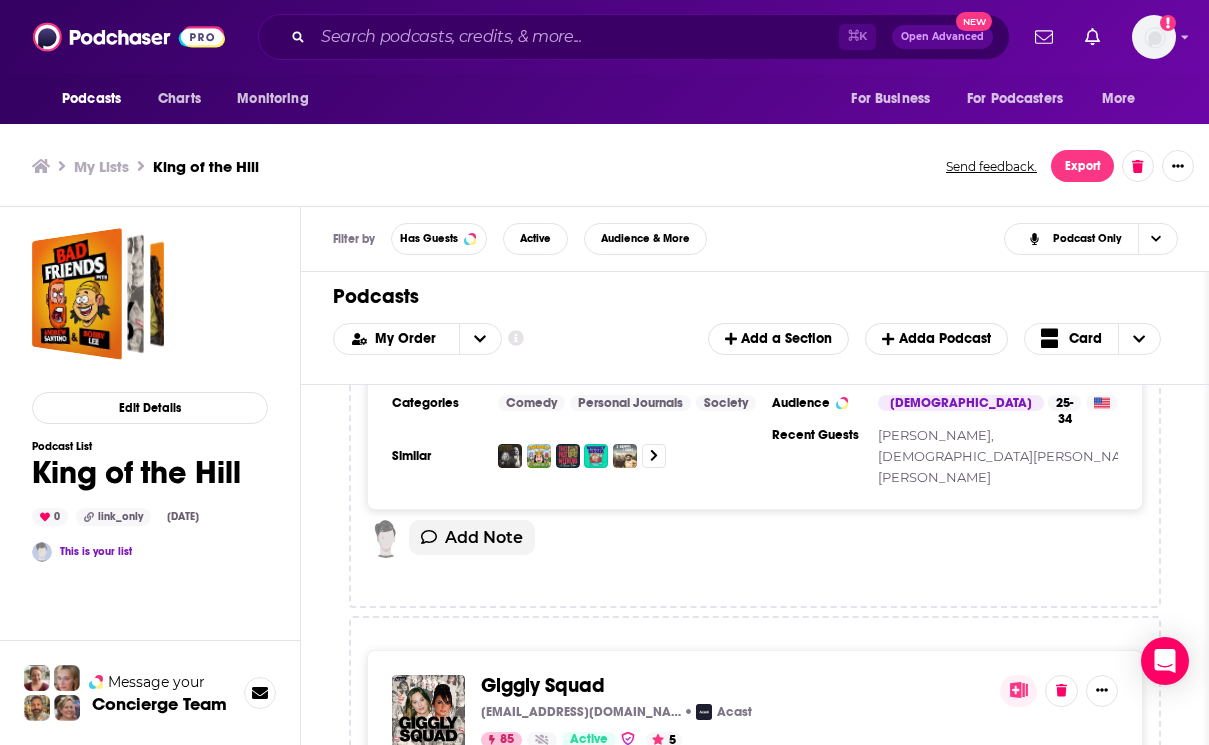 scroll, scrollTop: 257, scrollLeft: 0, axis: vertical 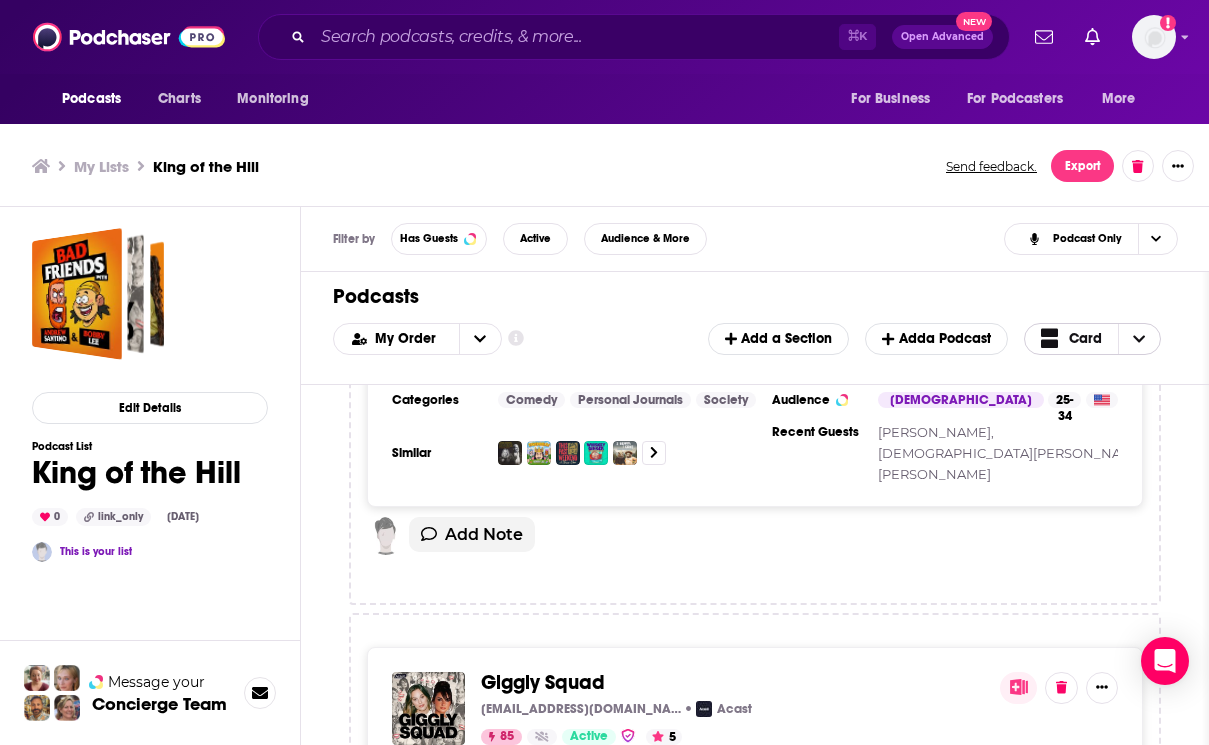click at bounding box center [1054, 338] 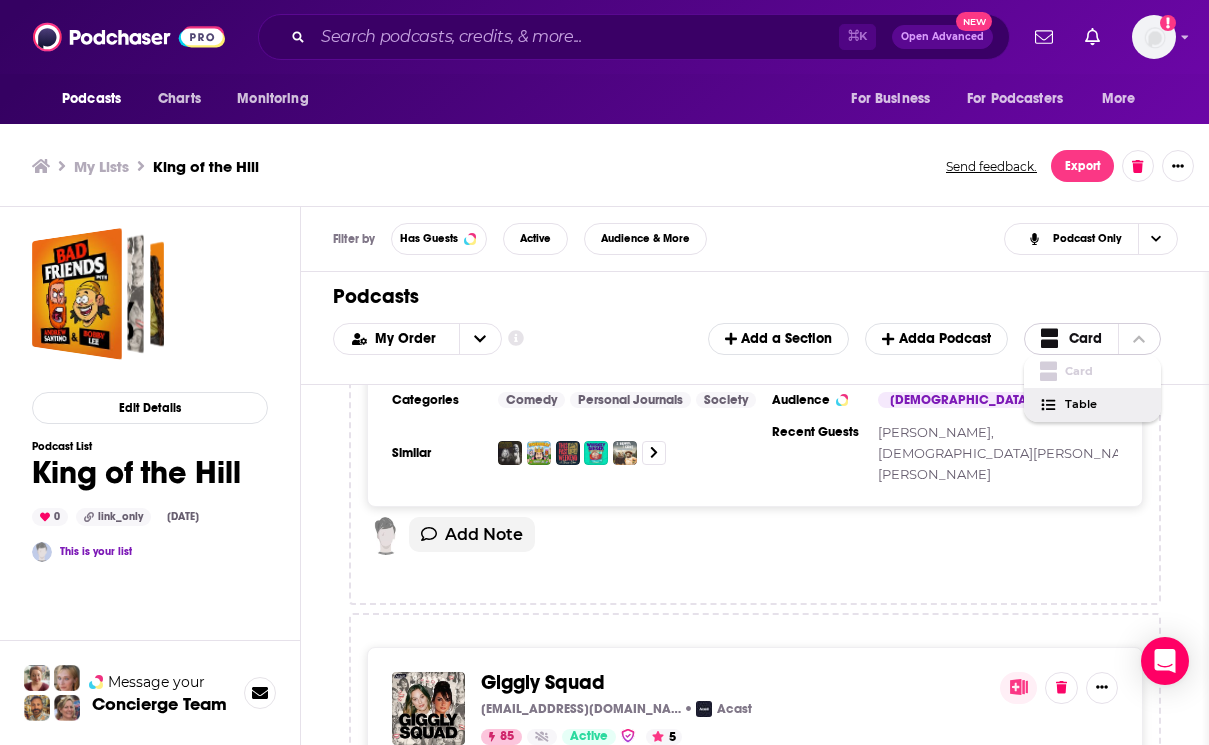 click at bounding box center (1053, 405) 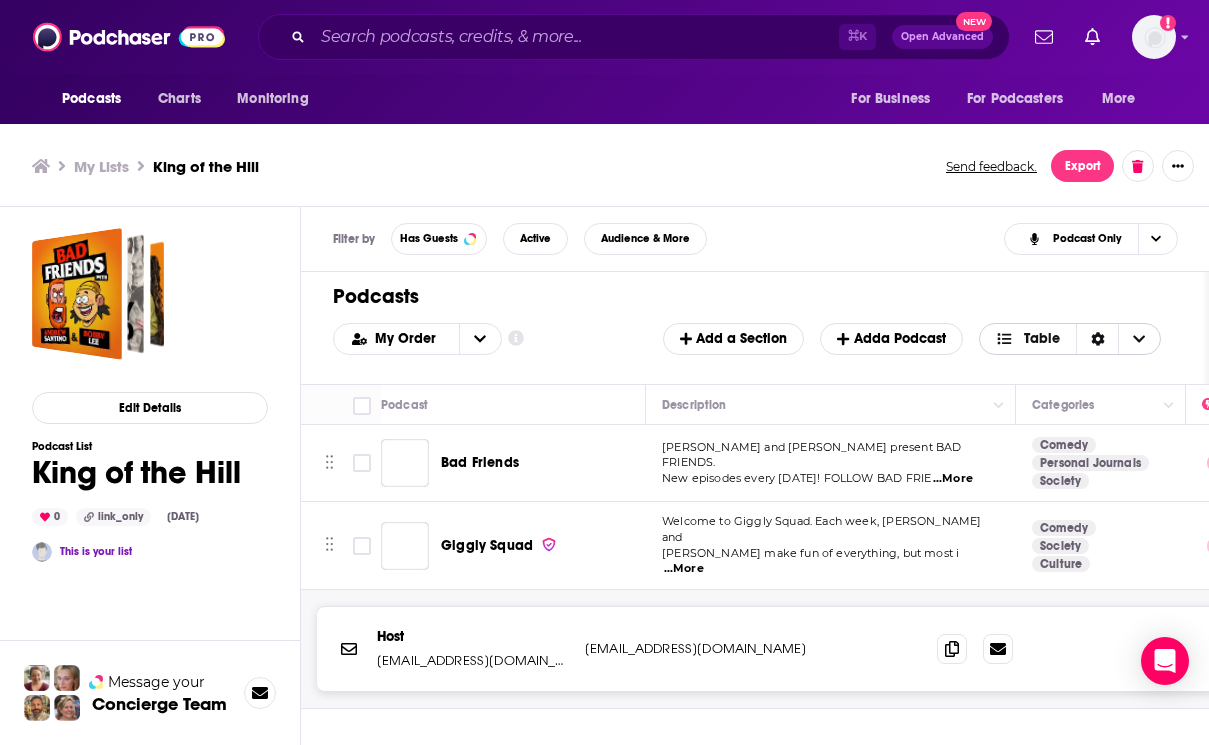 scroll, scrollTop: 0, scrollLeft: 0, axis: both 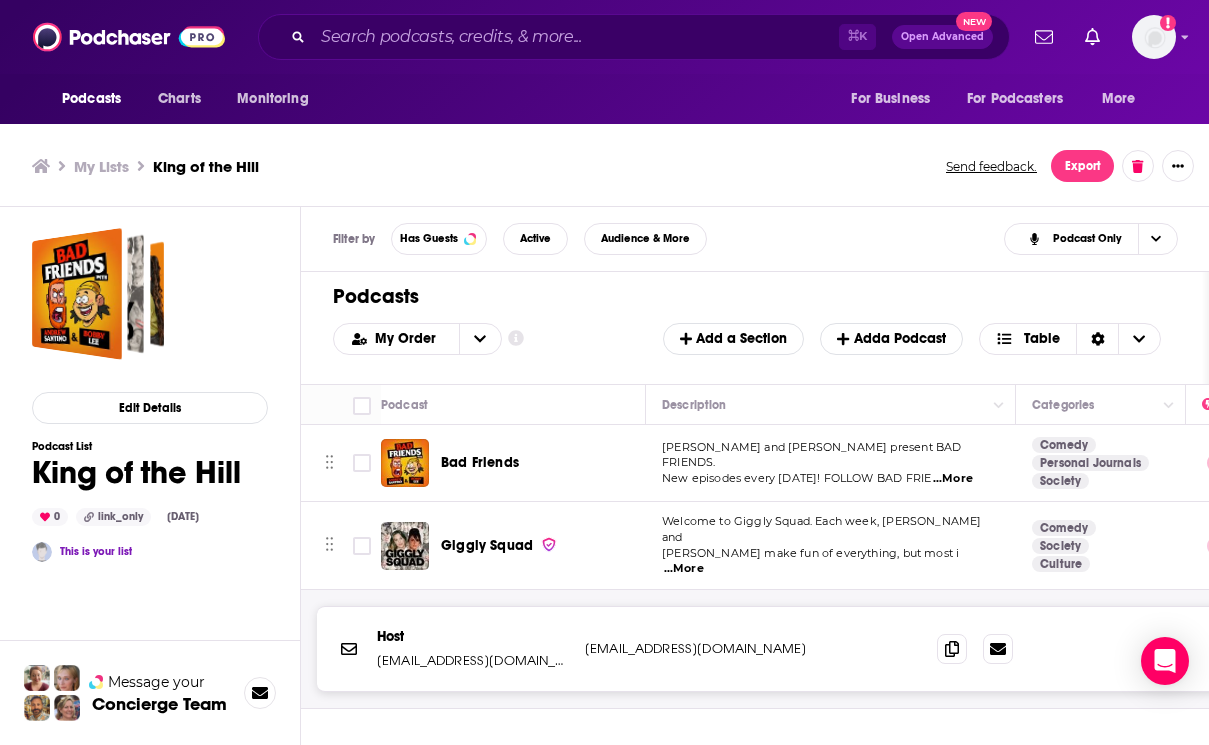 click on "[PERSON_NAME] and [PERSON_NAME] present BAD FRIENDS." at bounding box center (811, 455) 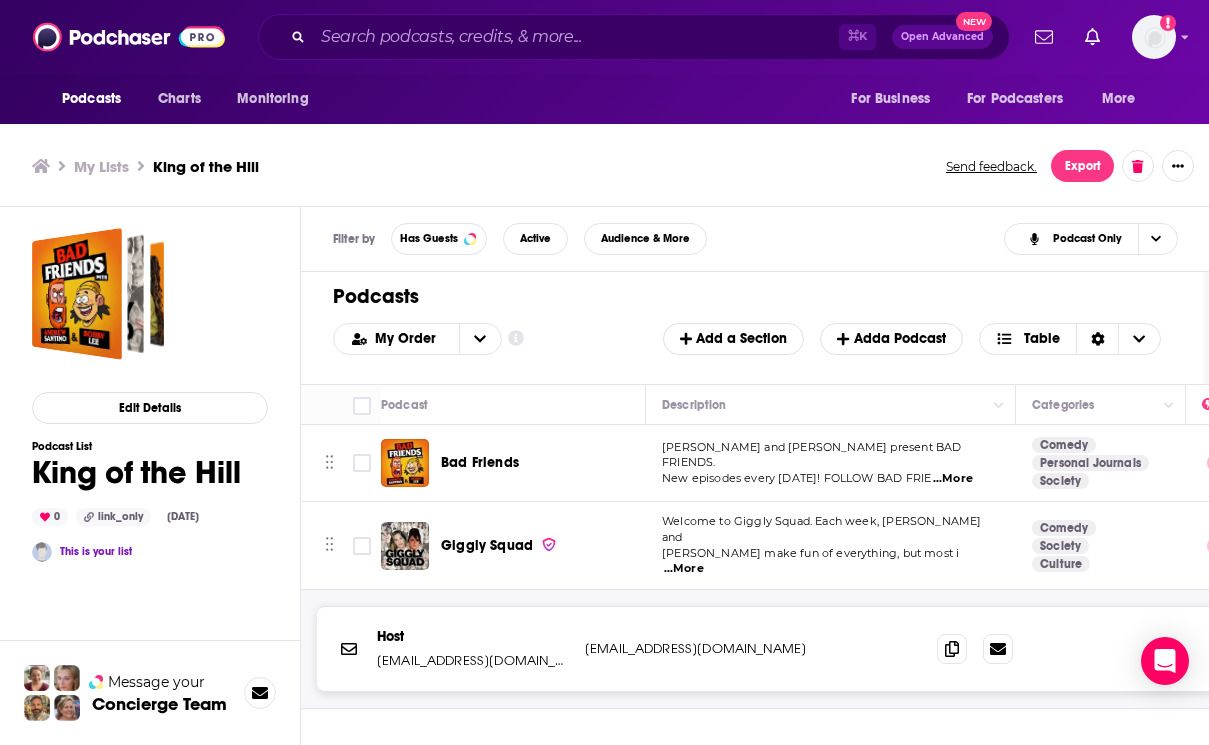 scroll, scrollTop: 76, scrollLeft: 0, axis: vertical 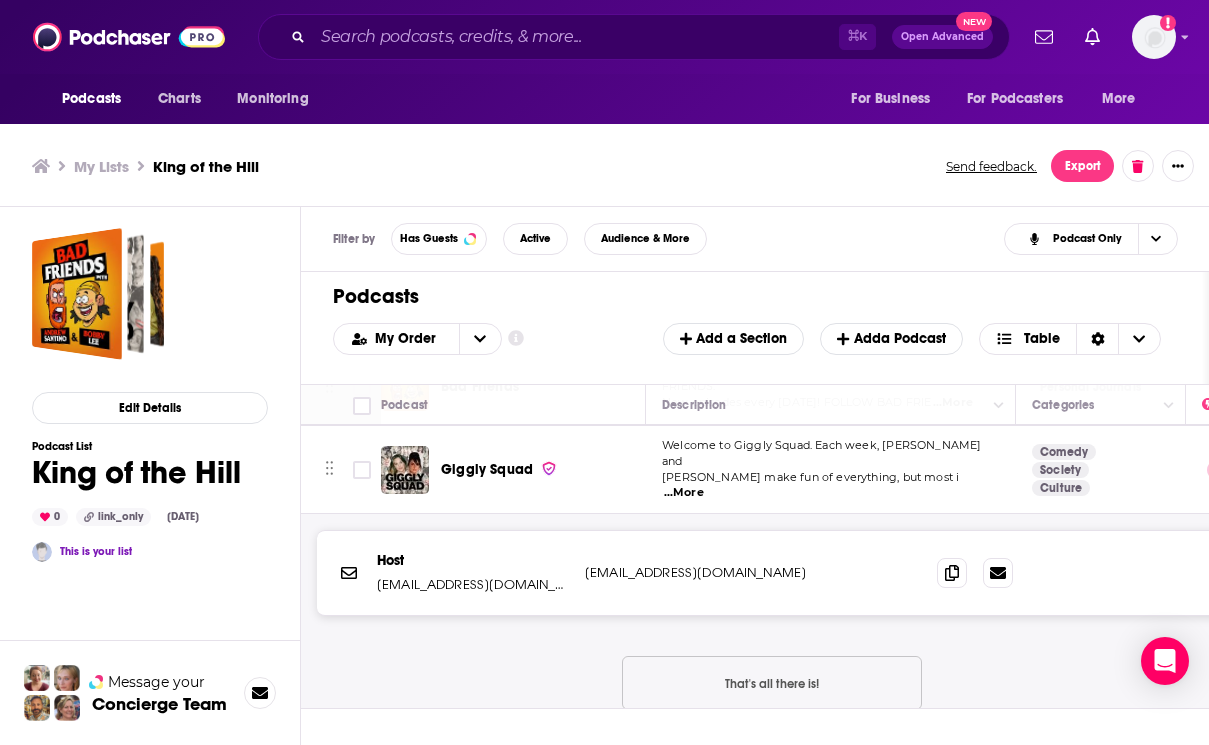 click on "That's all there is!" at bounding box center [772, 683] 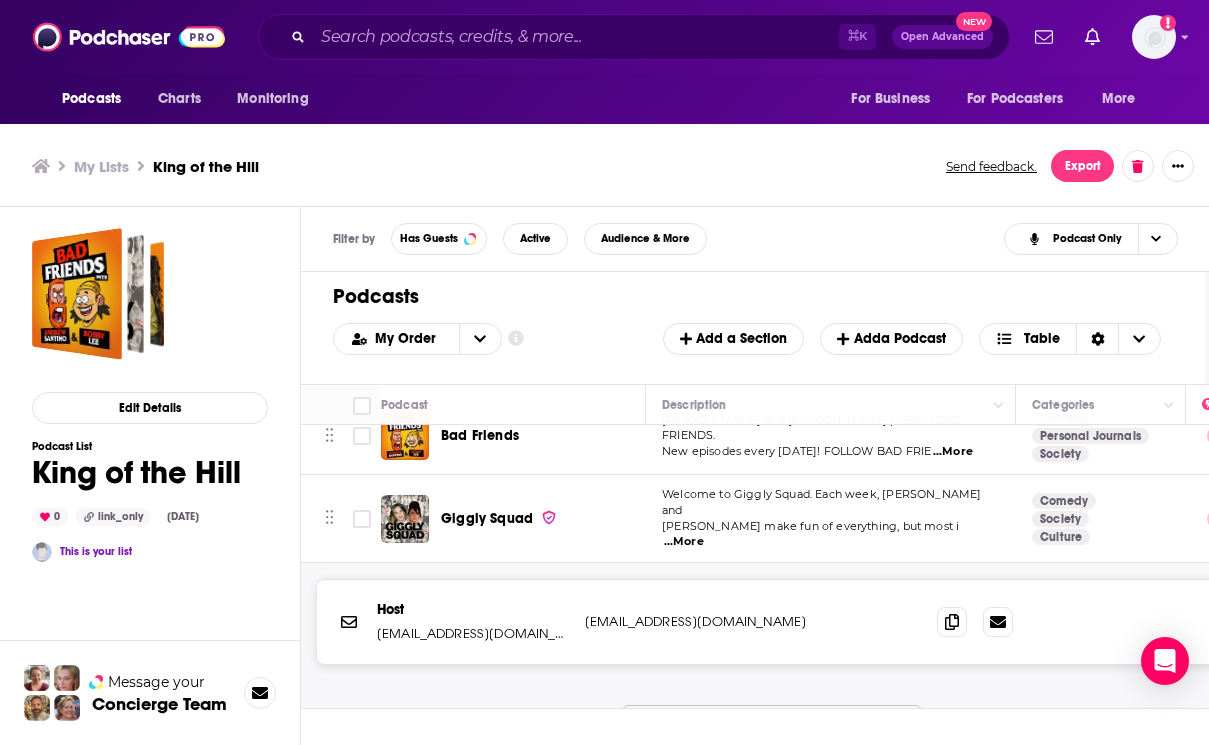scroll, scrollTop: 0, scrollLeft: 0, axis: both 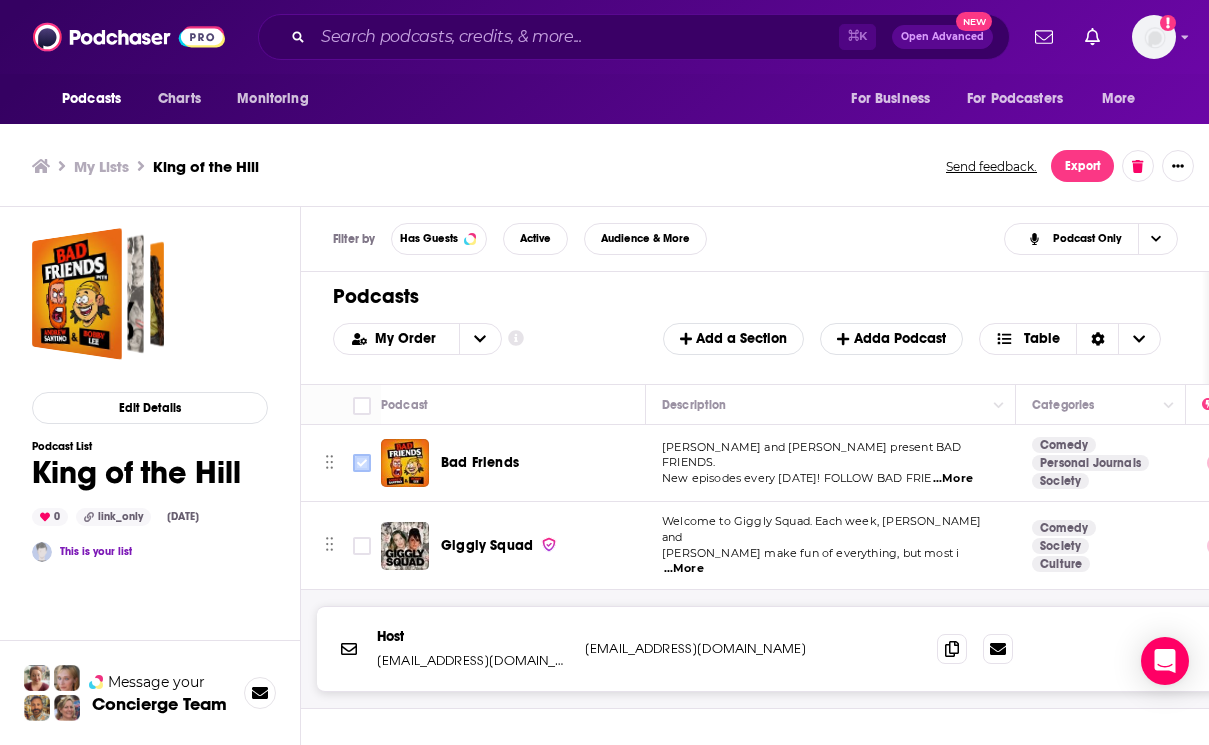 click at bounding box center (362, 463) 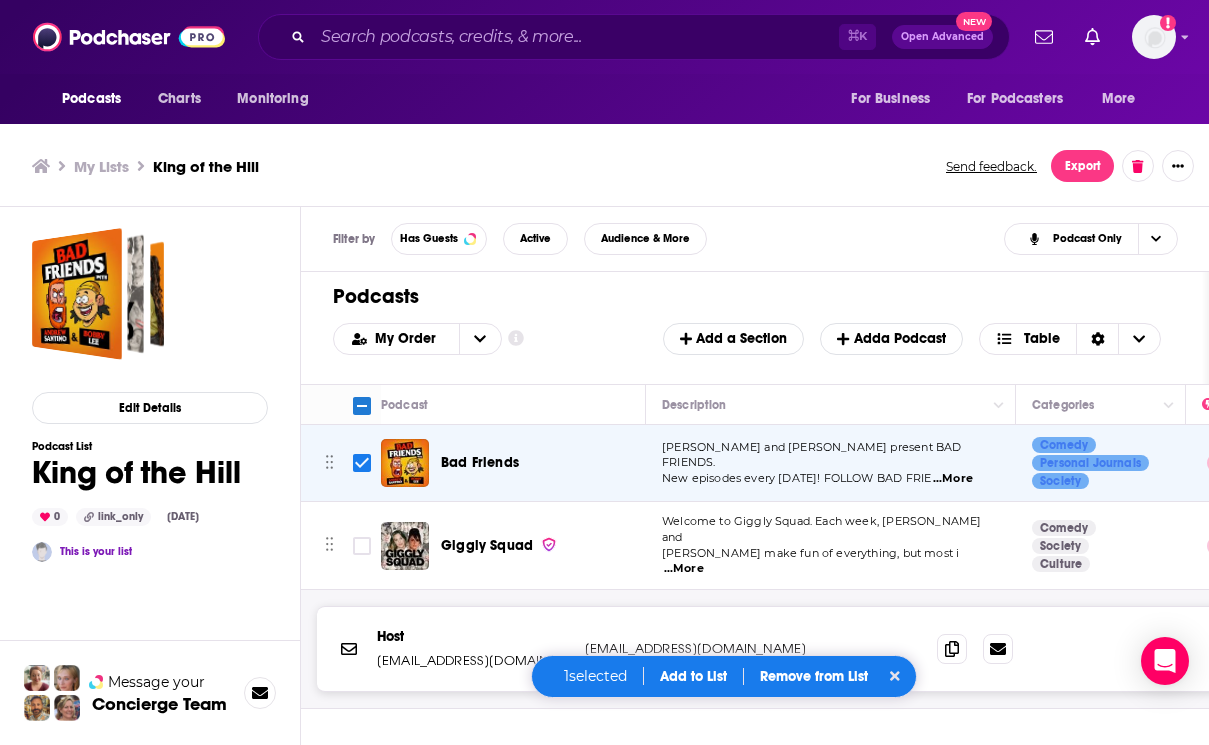 click at bounding box center [362, 463] 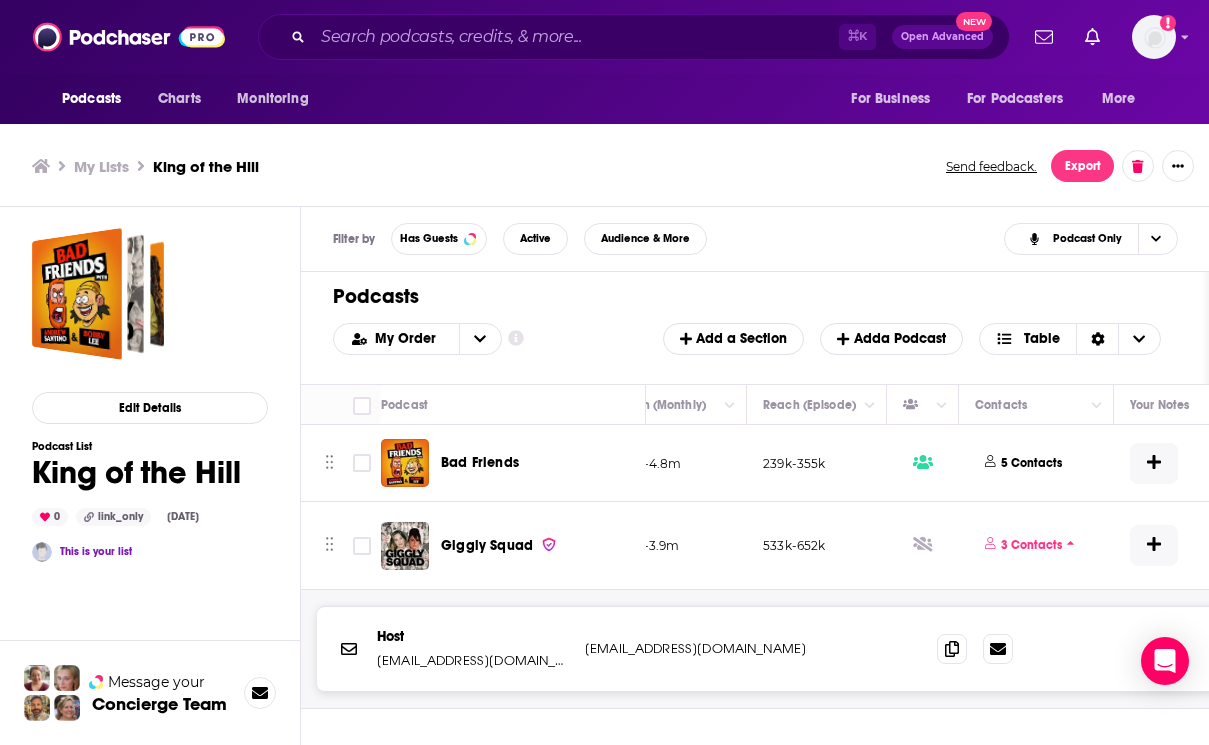 scroll, scrollTop: 0, scrollLeft: 793, axis: horizontal 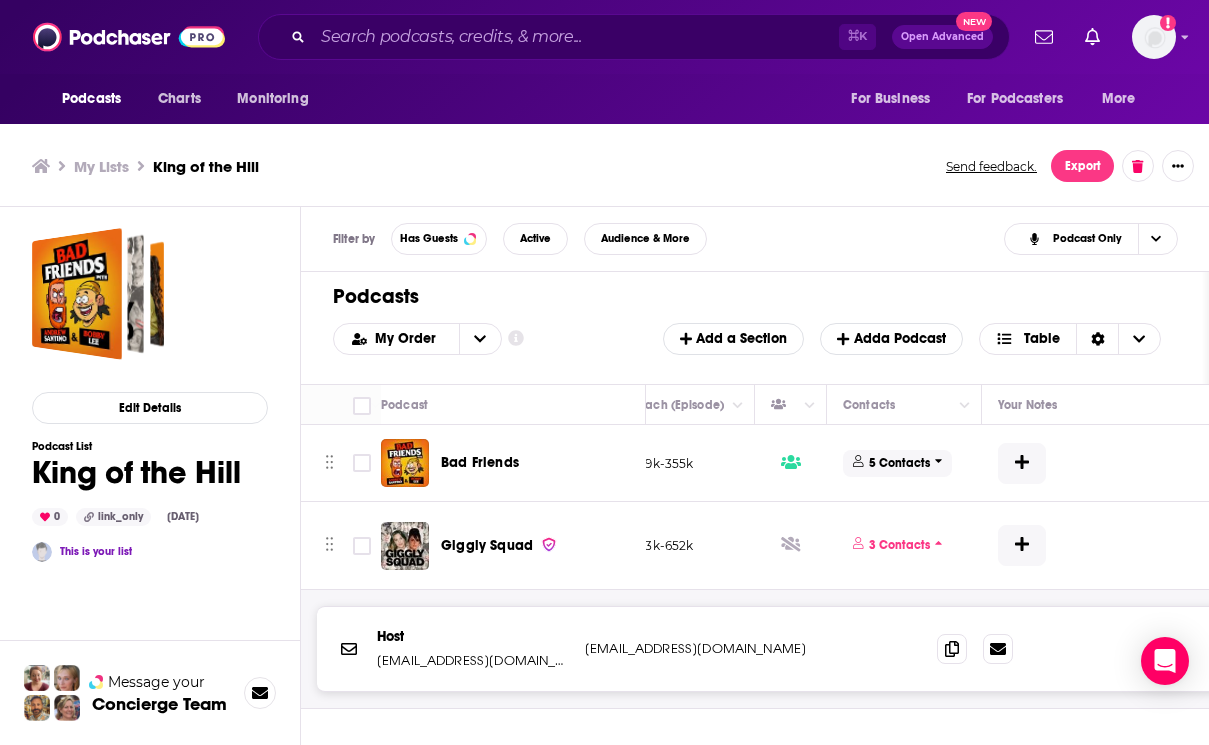 click on "5   Contacts" at bounding box center [899, 463] 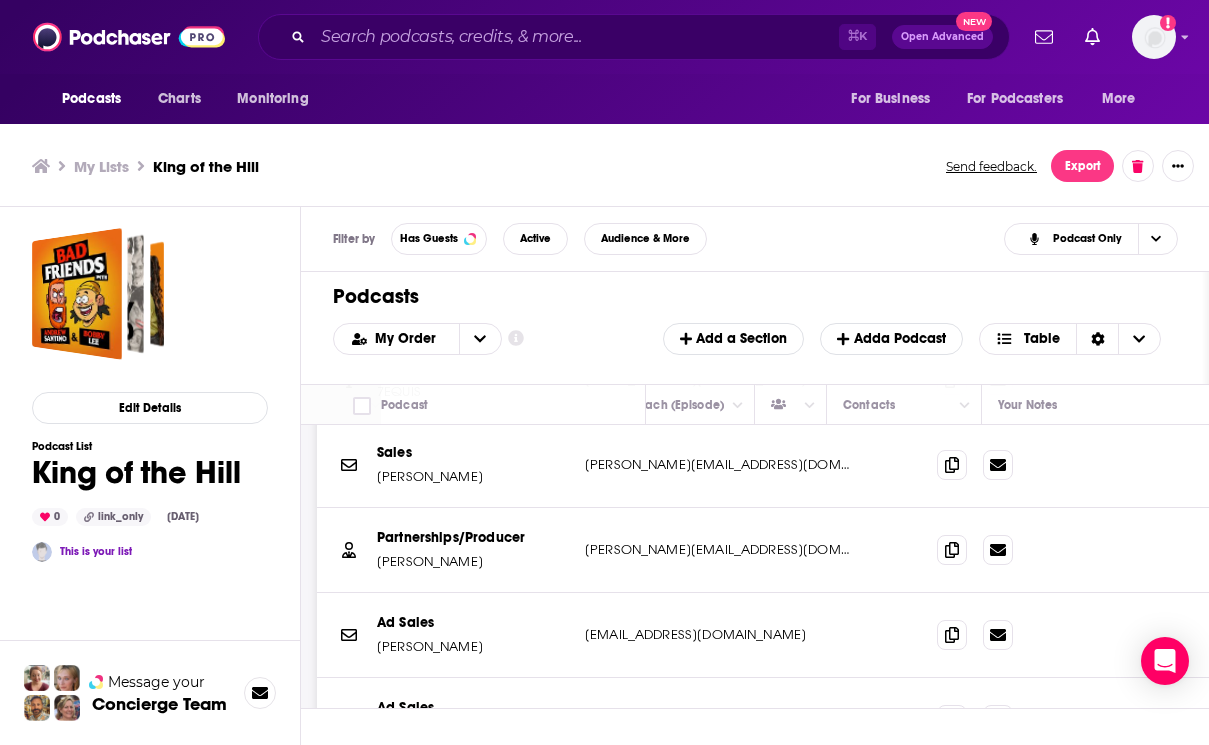 scroll, scrollTop: 166, scrollLeft: 793, axis: both 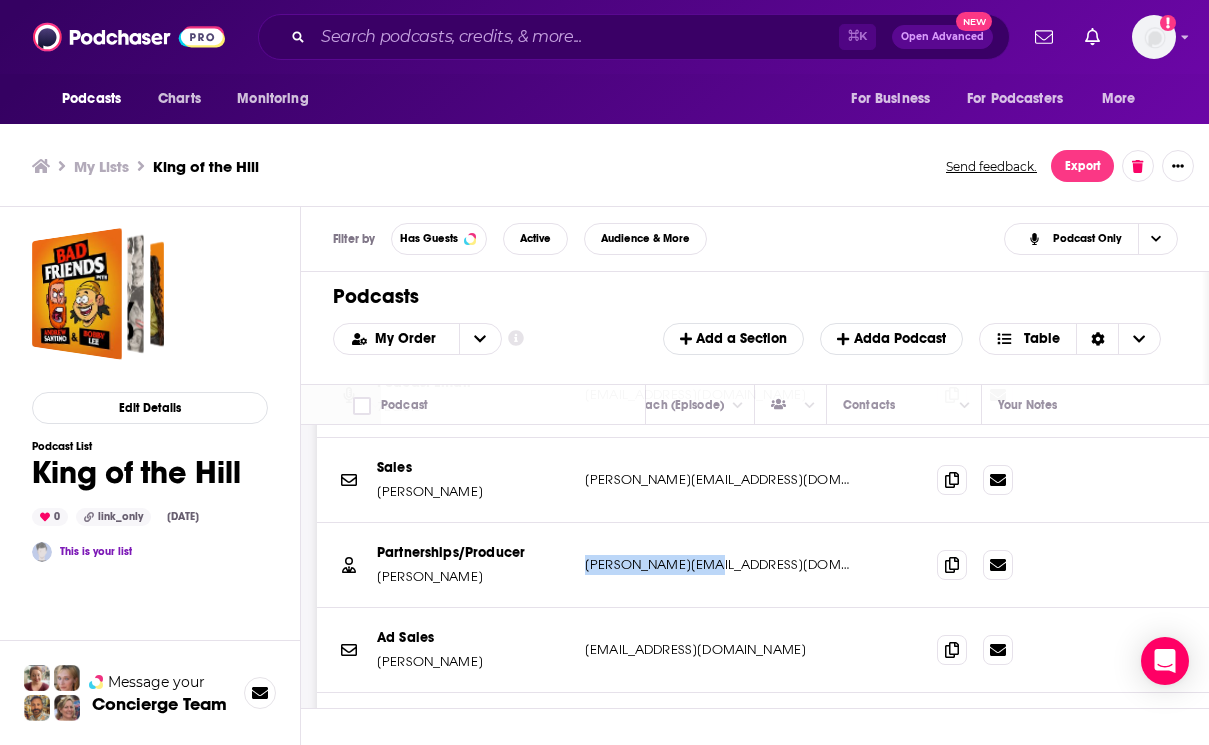 drag, startPoint x: 736, startPoint y: 560, endPoint x: 588, endPoint y: 560, distance: 148 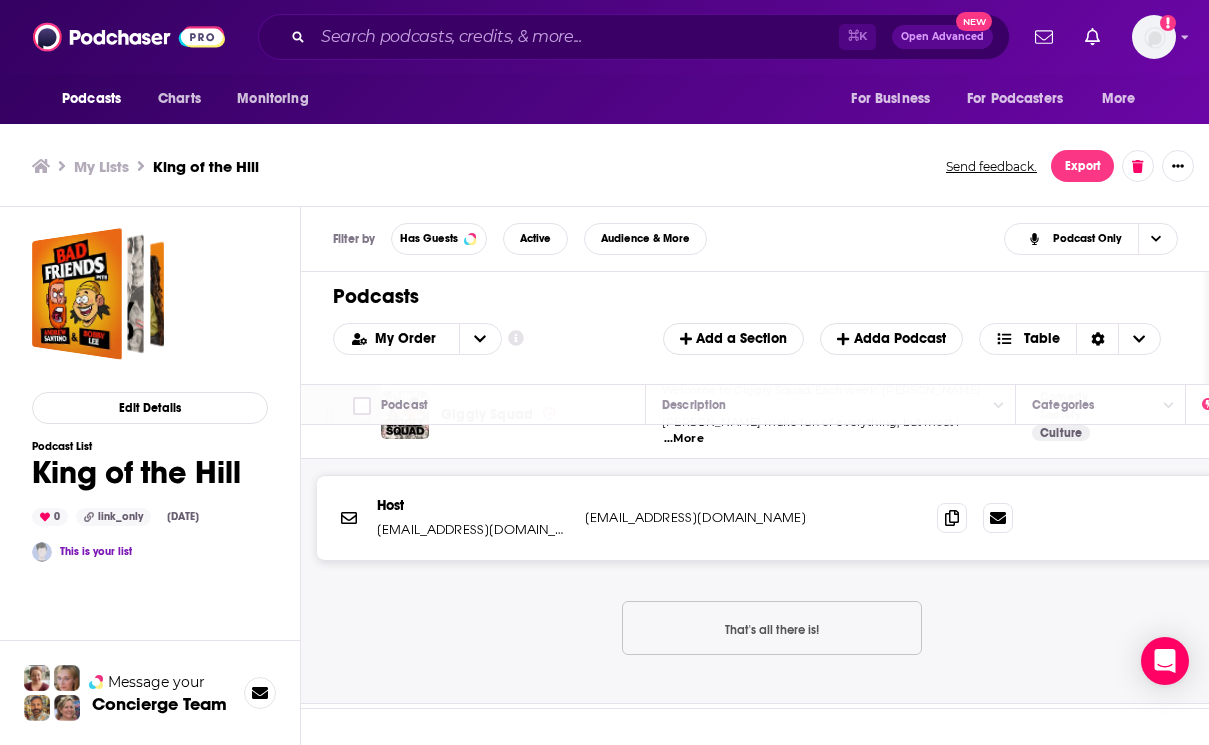 scroll, scrollTop: 681, scrollLeft: 0, axis: vertical 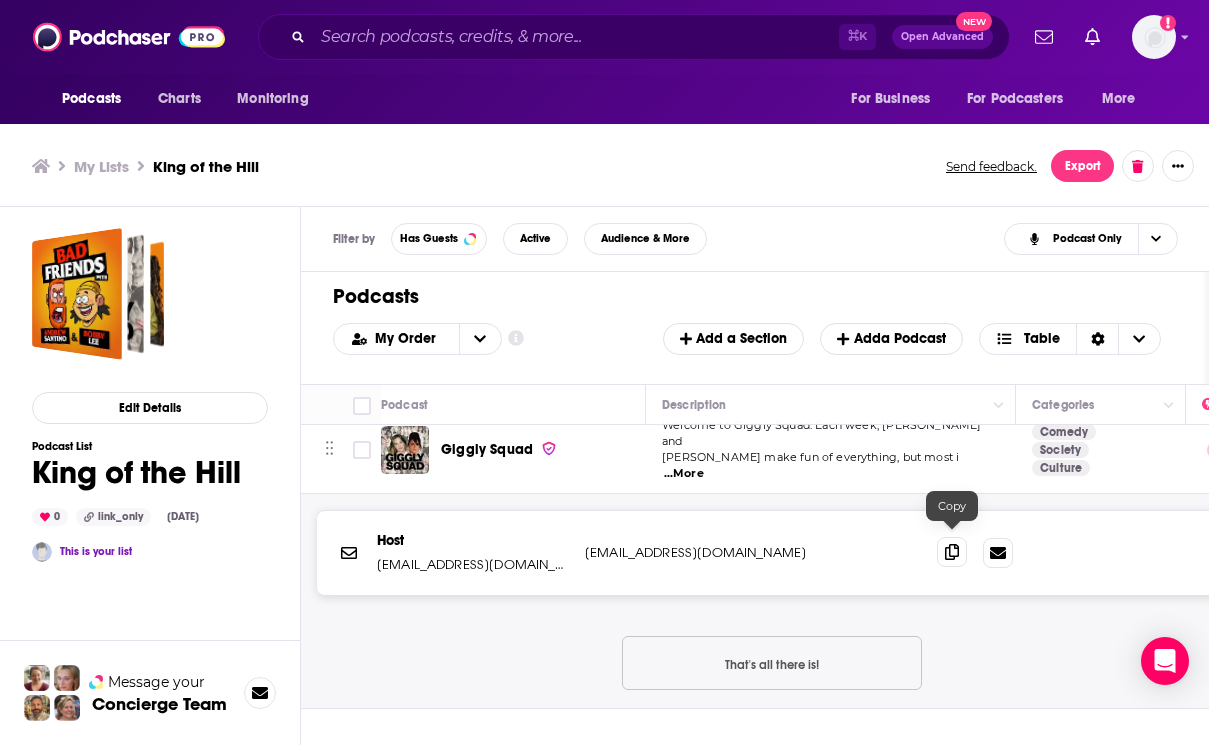 click 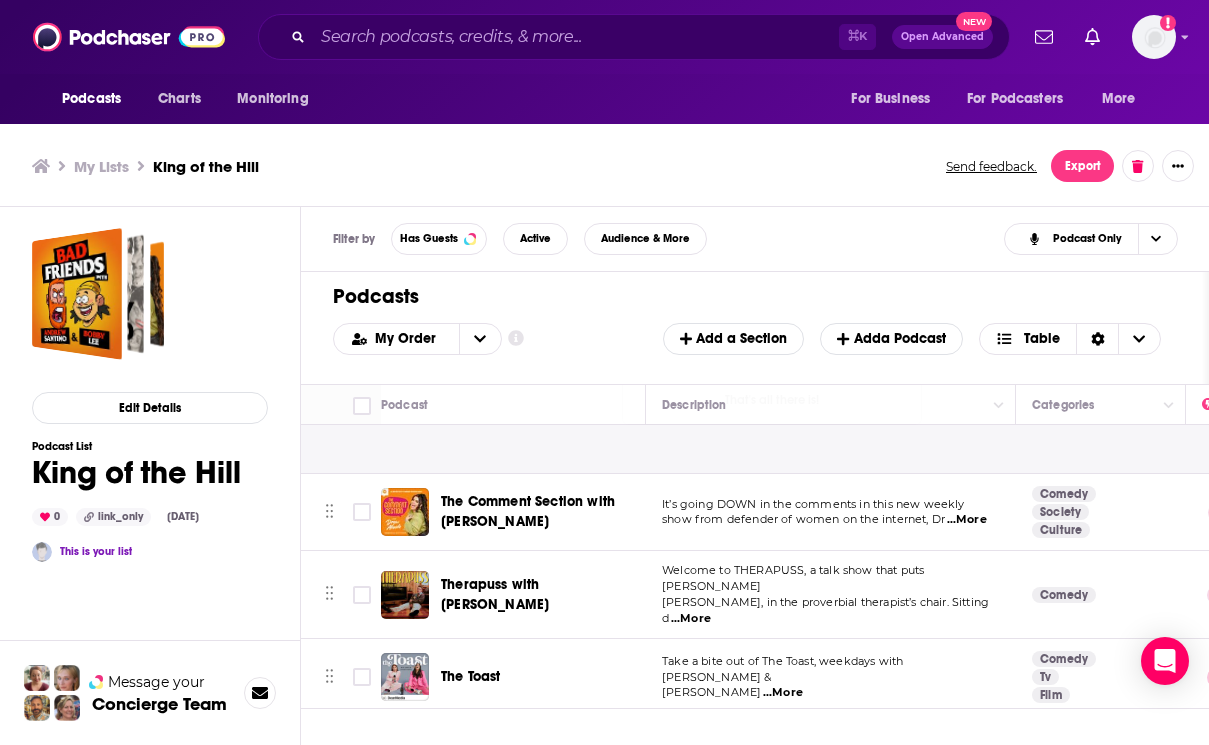 scroll, scrollTop: 927, scrollLeft: 0, axis: vertical 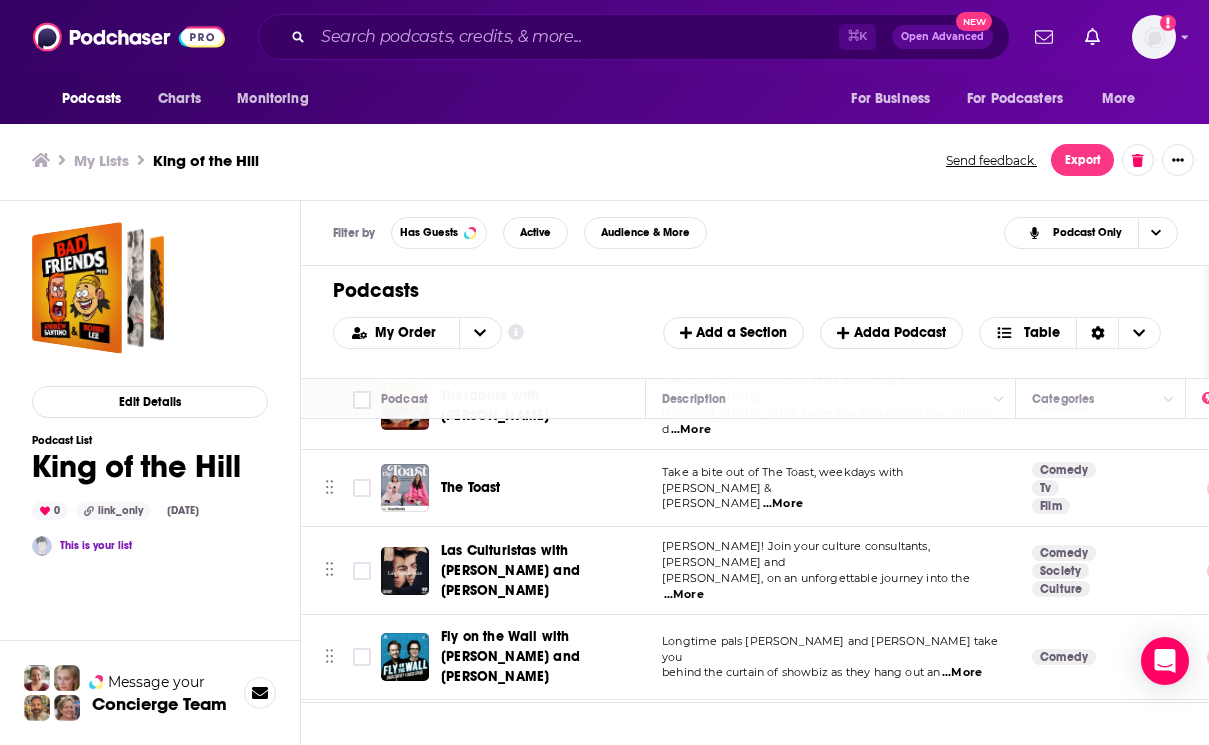click on "behind the curtain of showbiz as they hang out an" at bounding box center (801, 672) 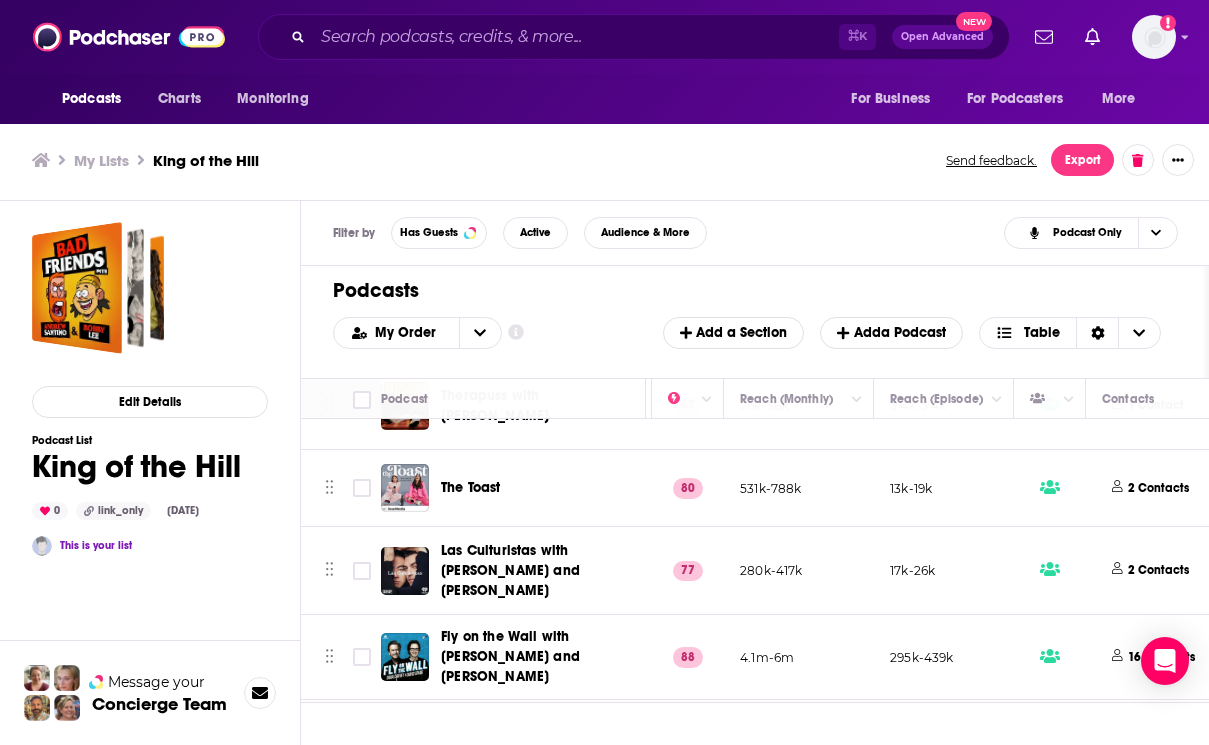 scroll, scrollTop: 1129, scrollLeft: 580, axis: both 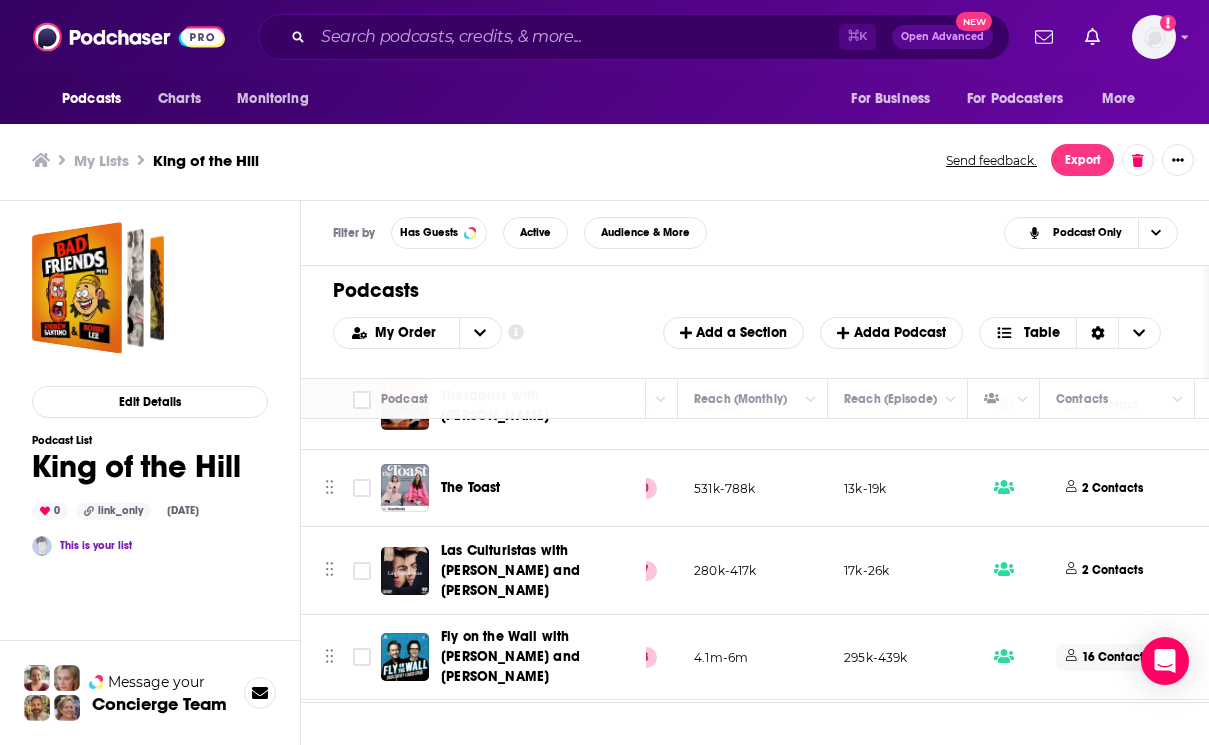 click on "16   Contacts" at bounding box center (1115, 657) 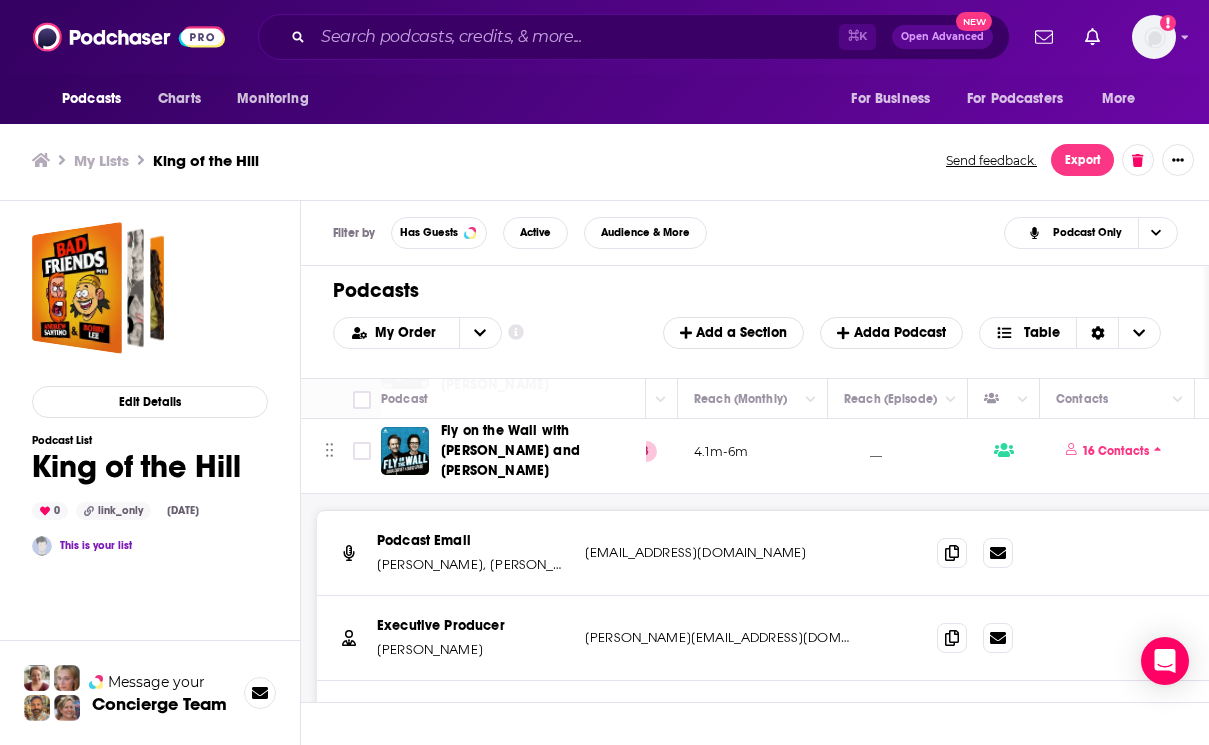 scroll, scrollTop: 1341, scrollLeft: 580, axis: both 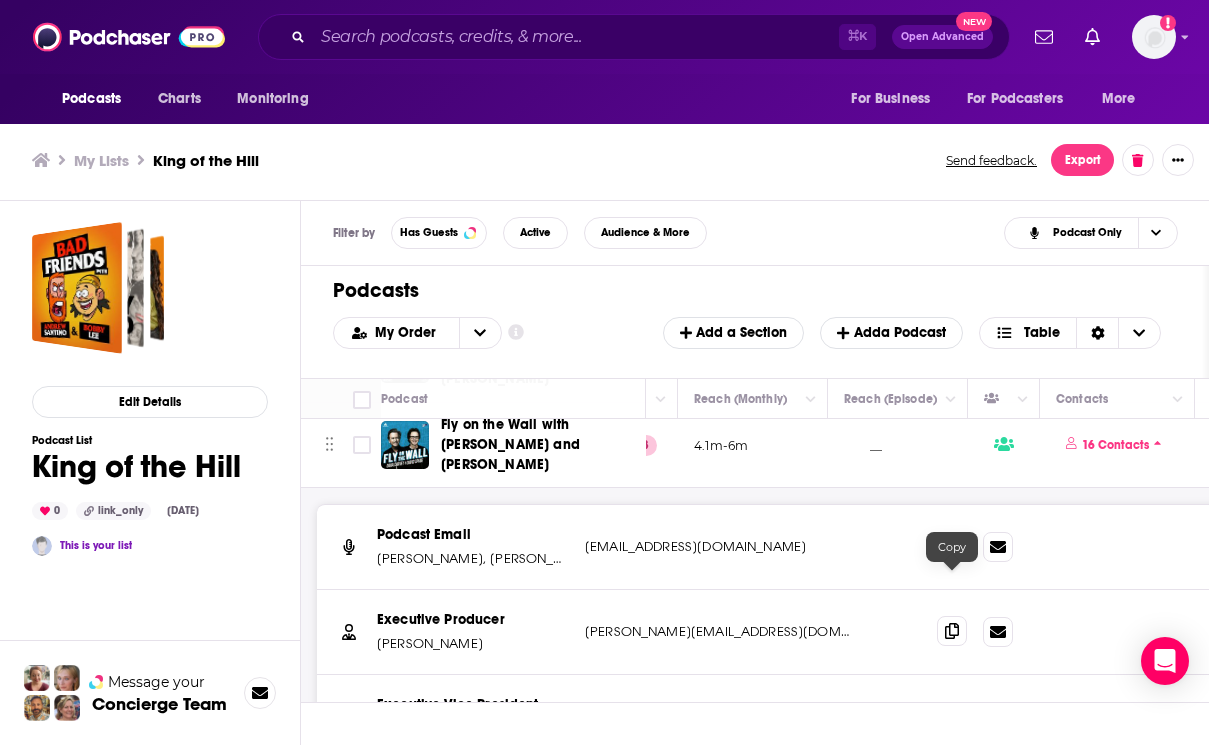 click 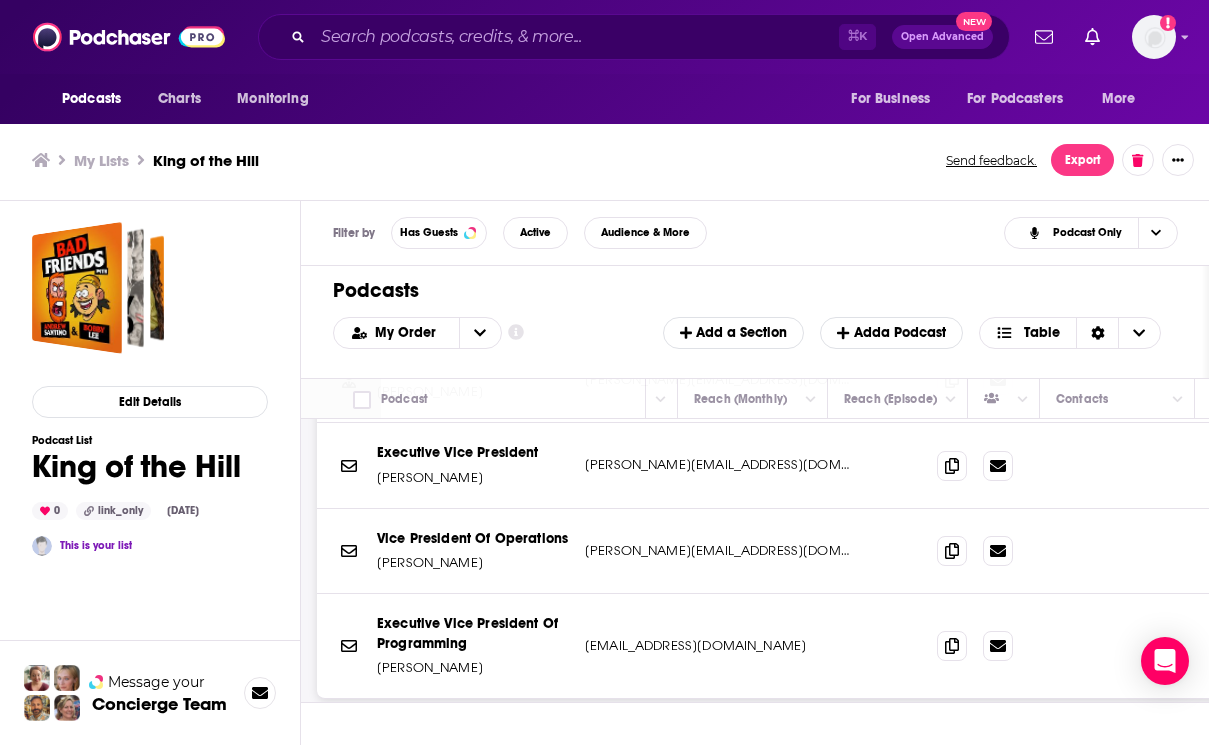 scroll, scrollTop: 1611, scrollLeft: 580, axis: both 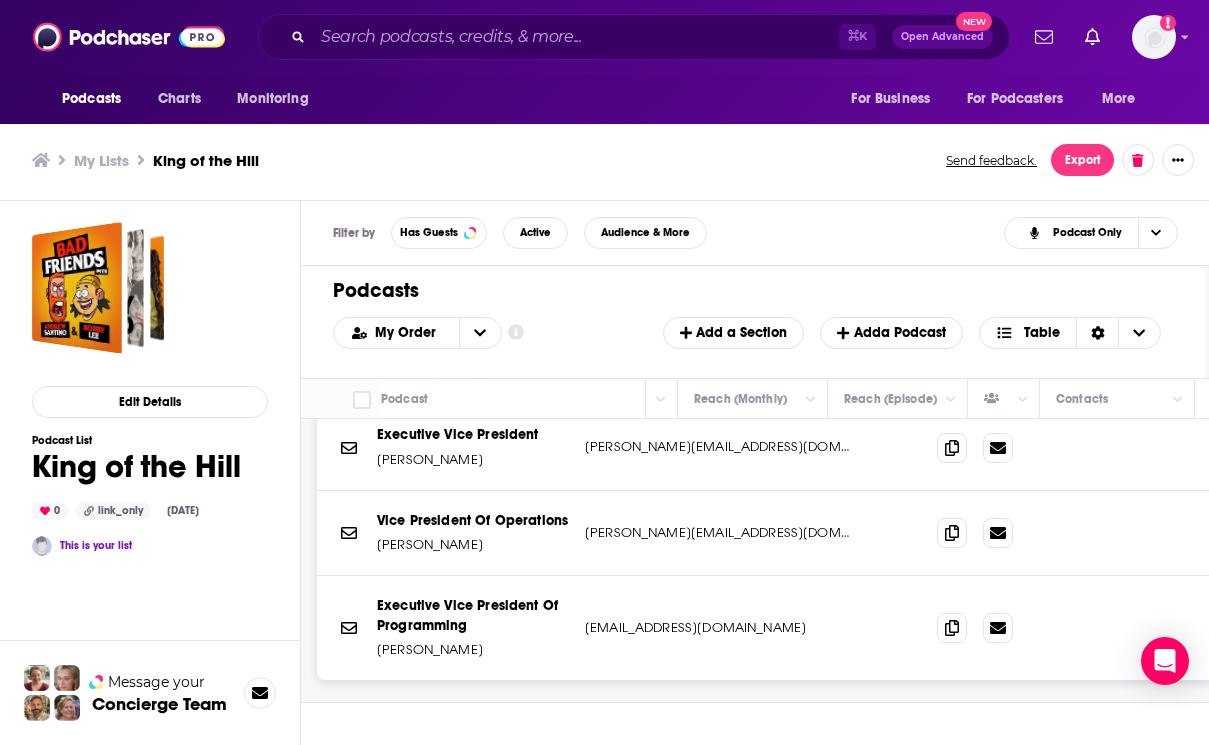 click on "Load More..." at bounding box center [772, 748] 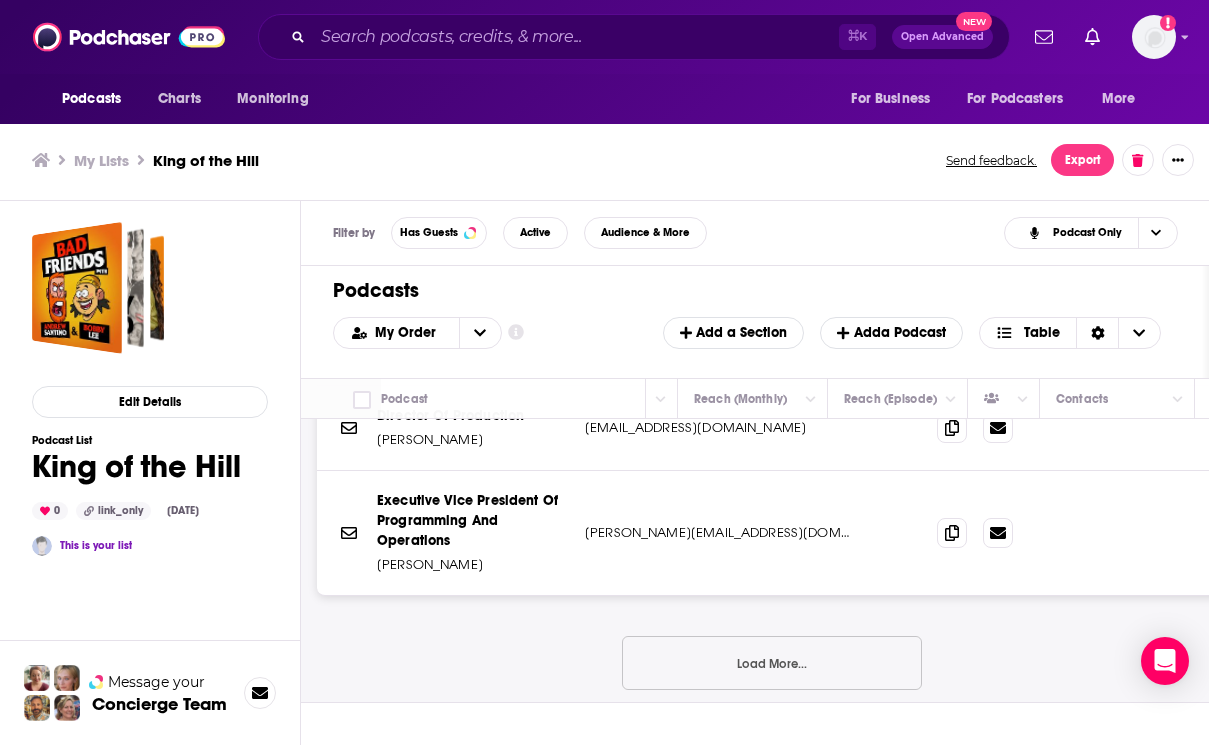 scroll, scrollTop: 2163, scrollLeft: 580, axis: both 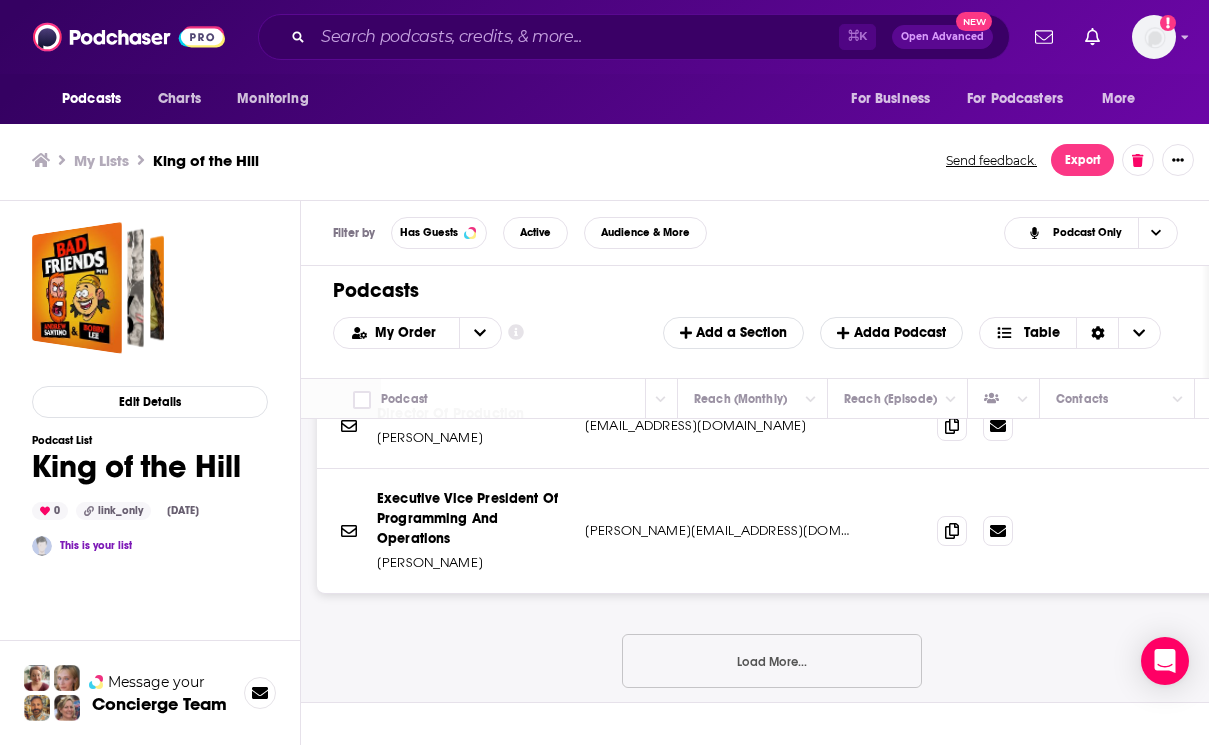 click on "Load More..." at bounding box center (772, 661) 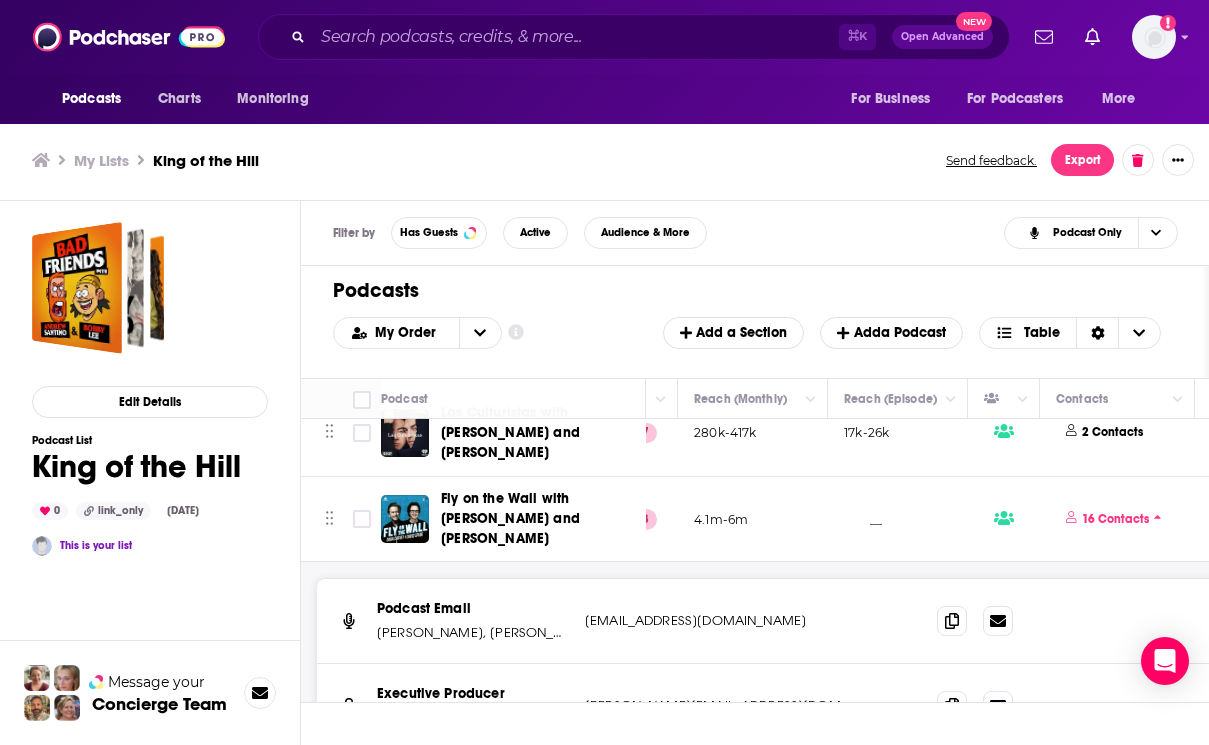 scroll, scrollTop: 1260, scrollLeft: 580, axis: both 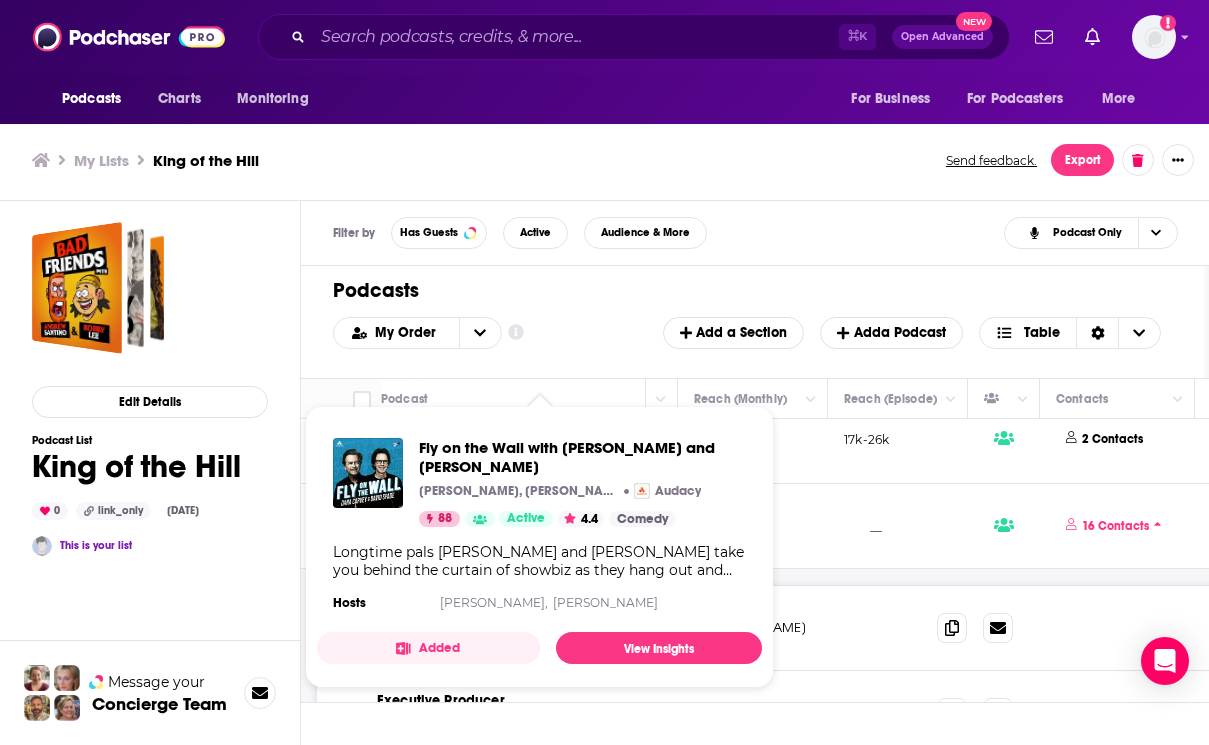 drag, startPoint x: 615, startPoint y: 490, endPoint x: 483, endPoint y: 479, distance: 132.45753 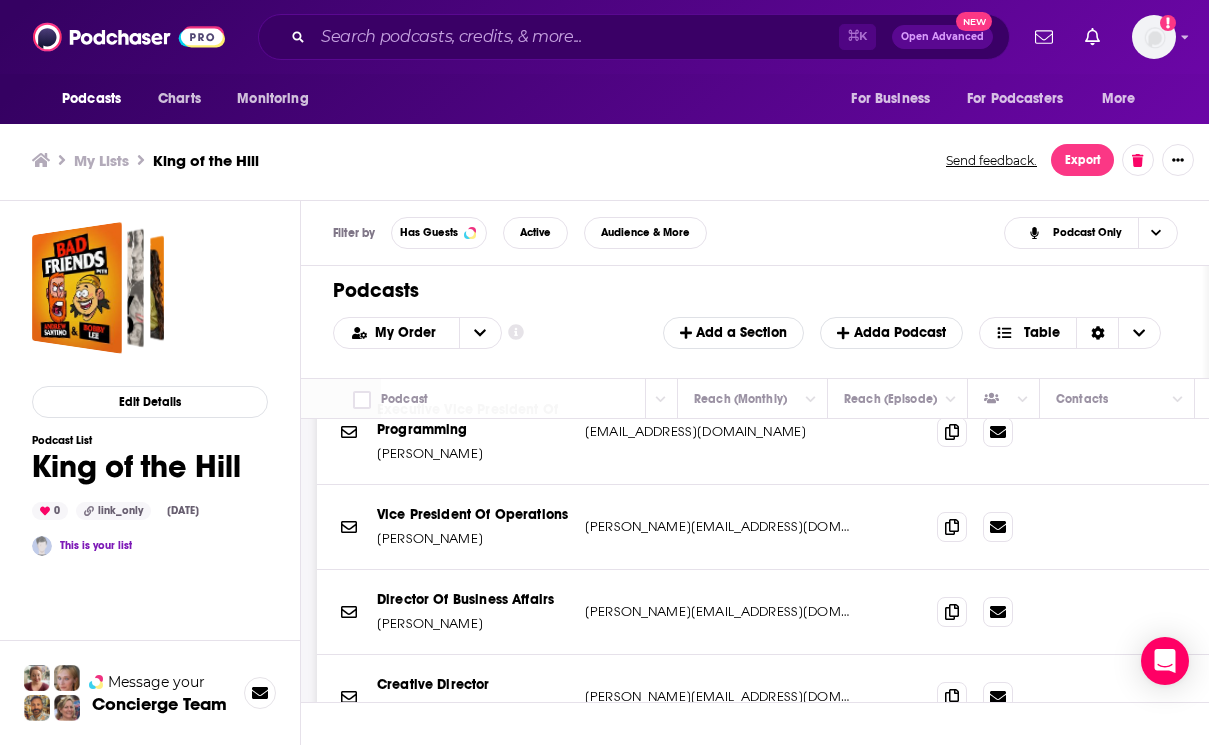 scroll, scrollTop: 1811, scrollLeft: 580, axis: both 